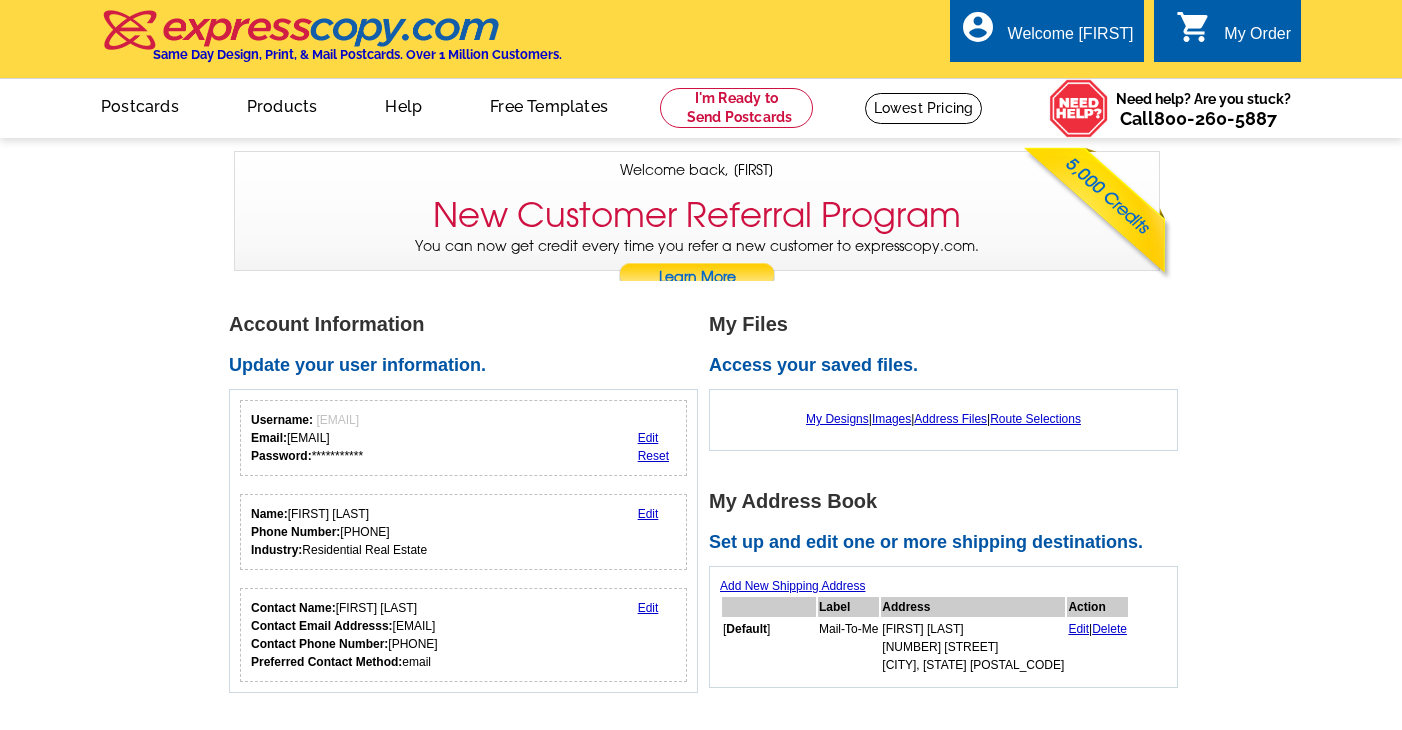 scroll, scrollTop: 0, scrollLeft: 0, axis: both 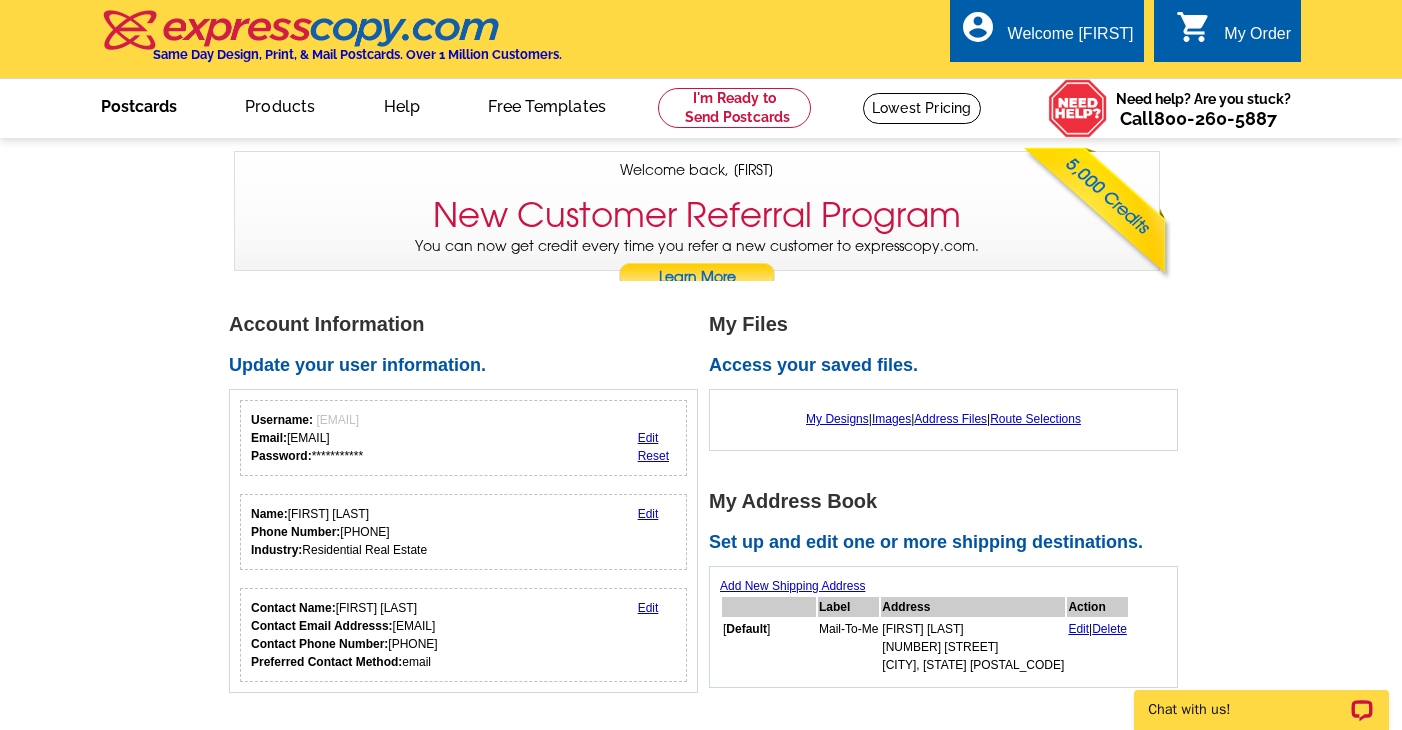 click on "Postcards" at bounding box center [139, 104] 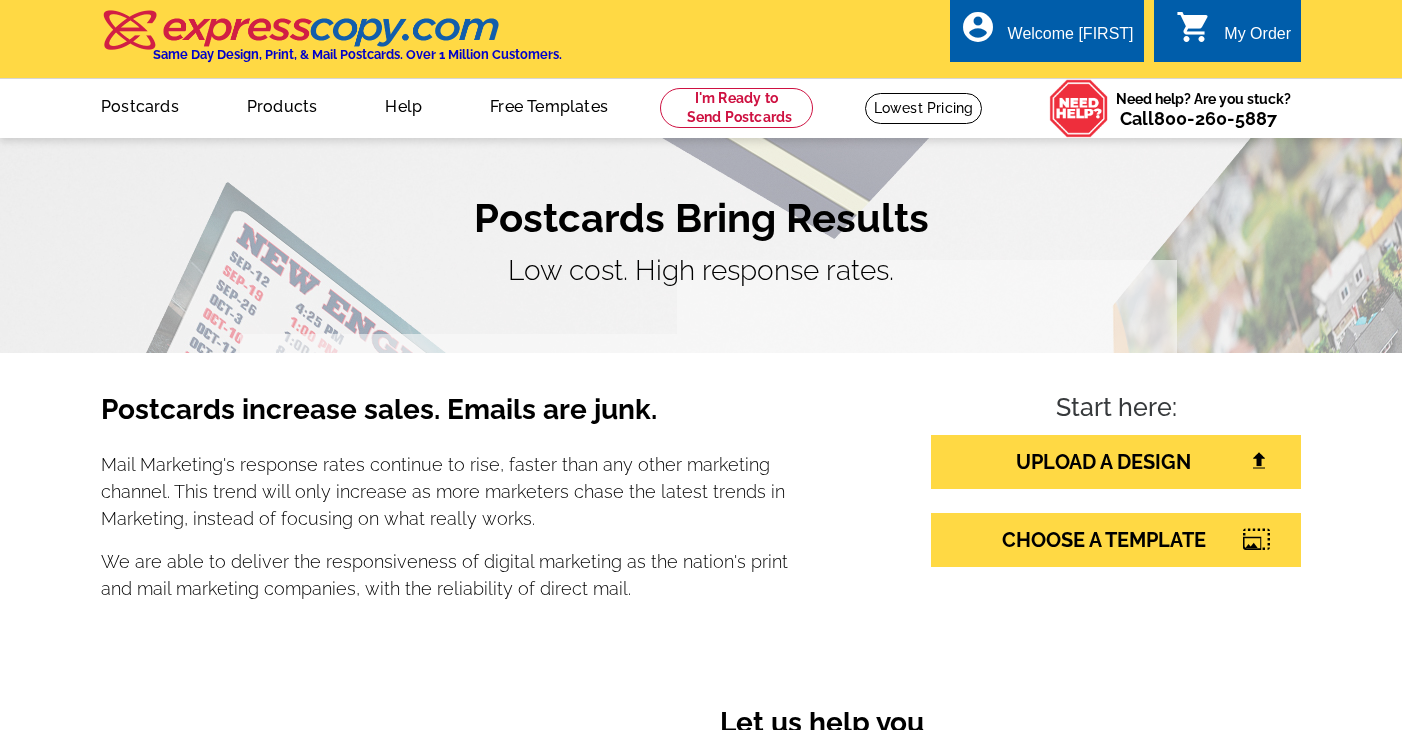 scroll, scrollTop: 0, scrollLeft: 0, axis: both 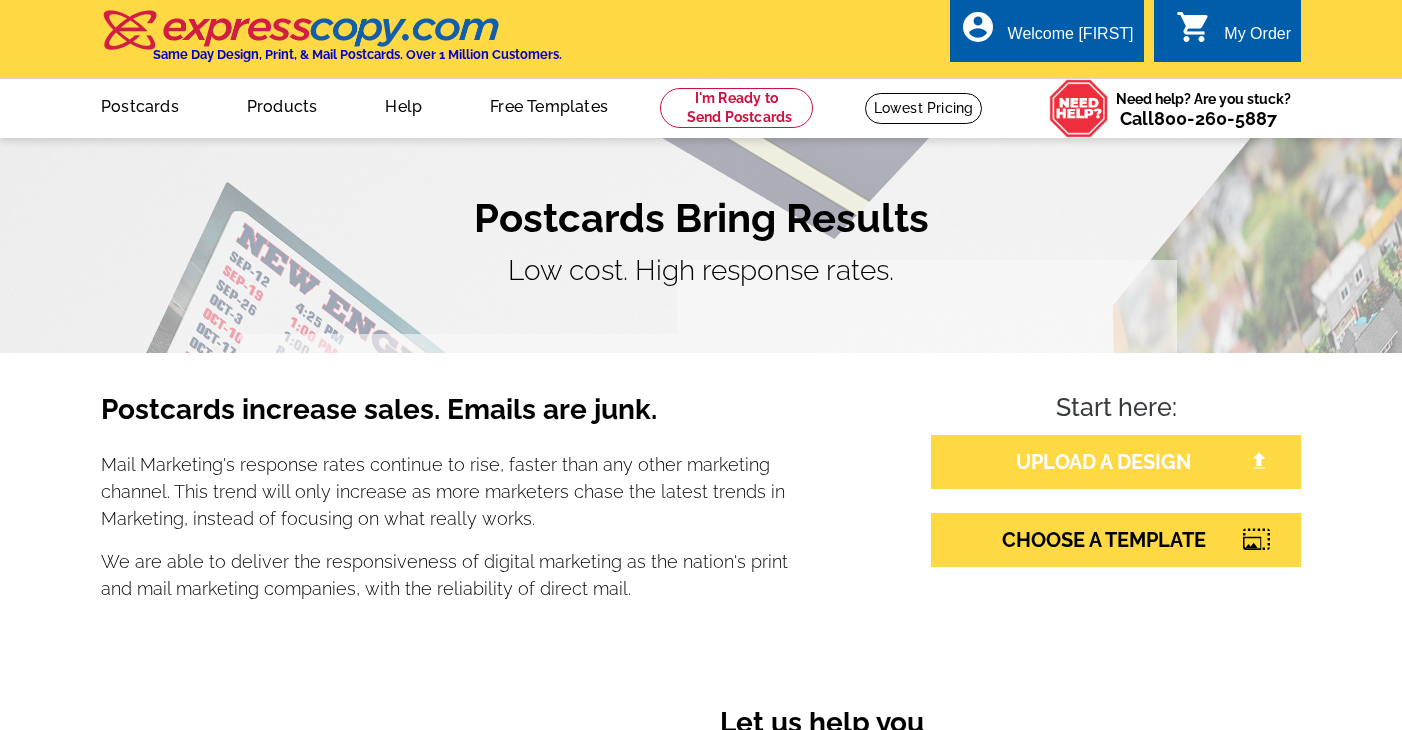 click on "UPLOAD A DESIGN" at bounding box center (1116, 462) 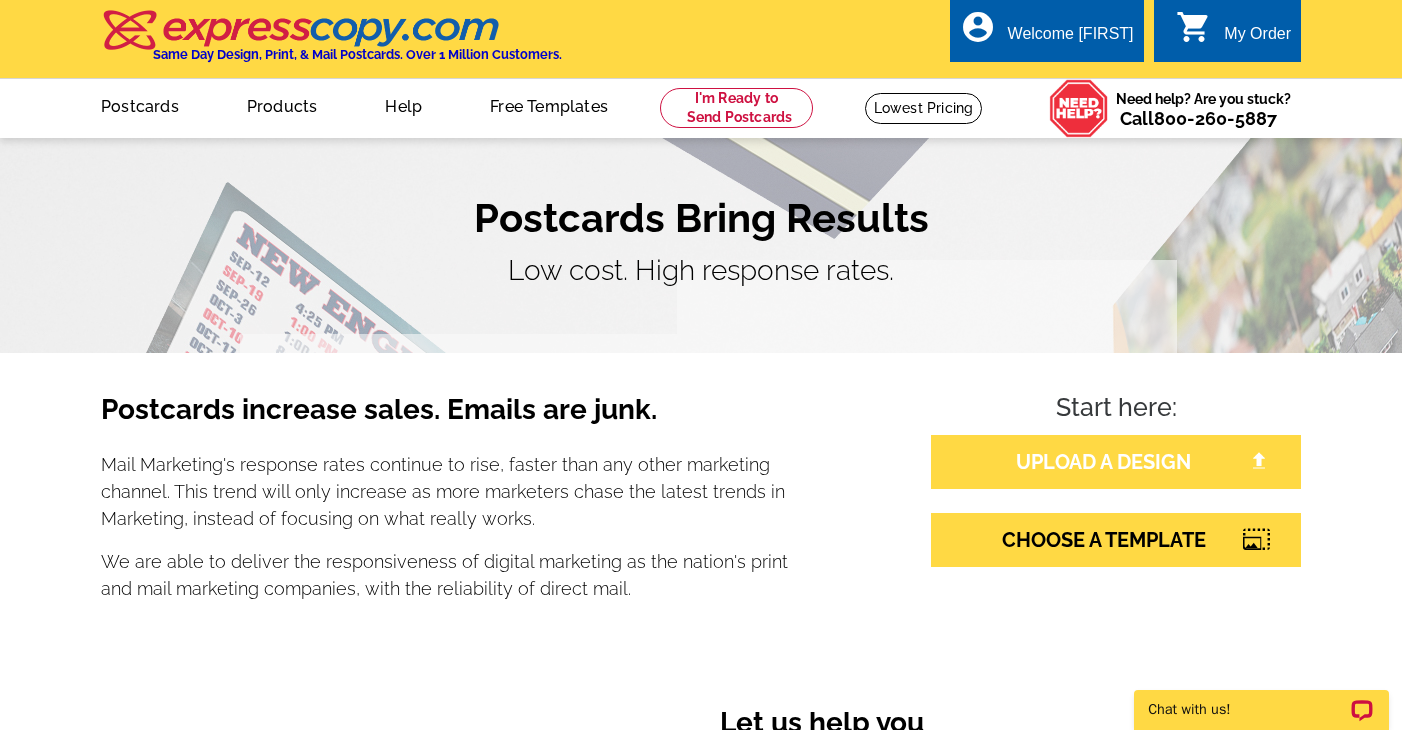 scroll, scrollTop: 0, scrollLeft: 0, axis: both 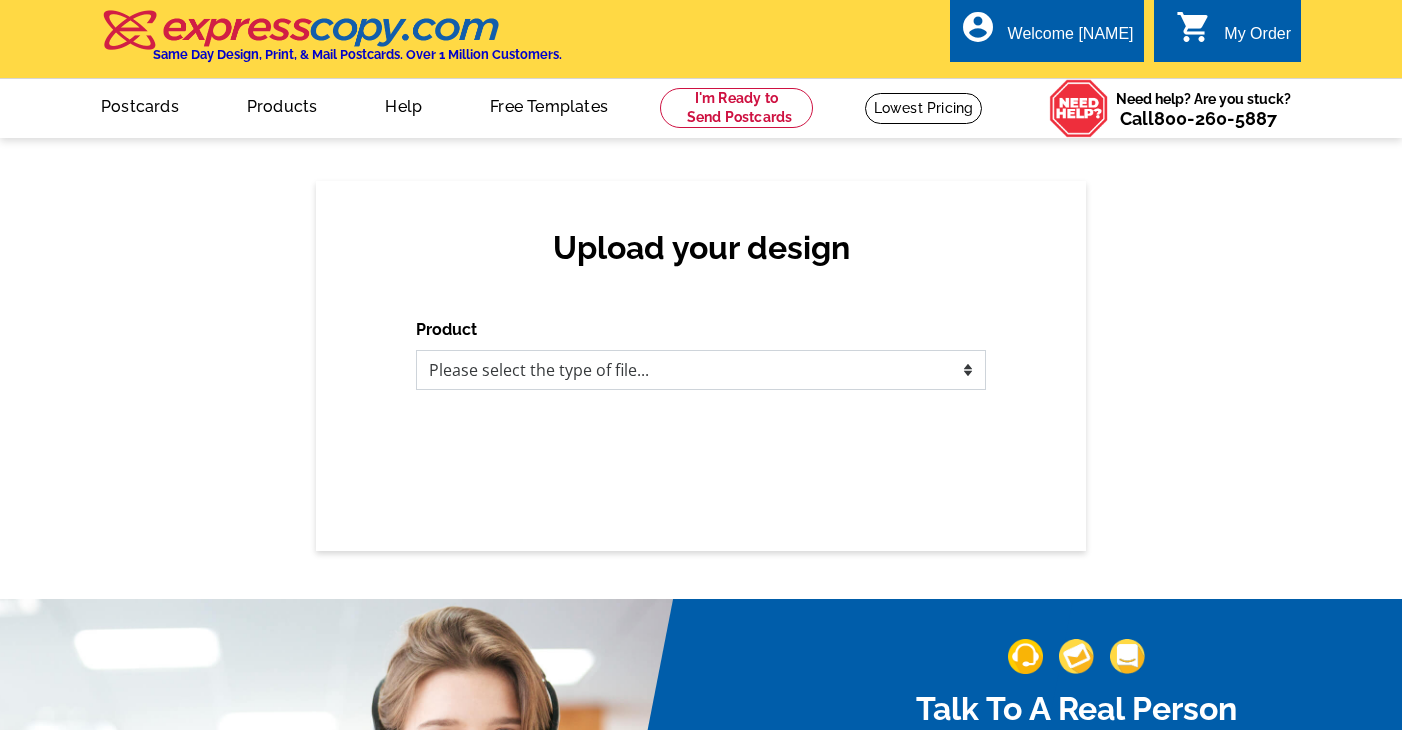 click on "Please select the type of file...
Postcards
Business Cards
Letters and flyers
Greeting Cards
Door Hangers" at bounding box center [701, 370] 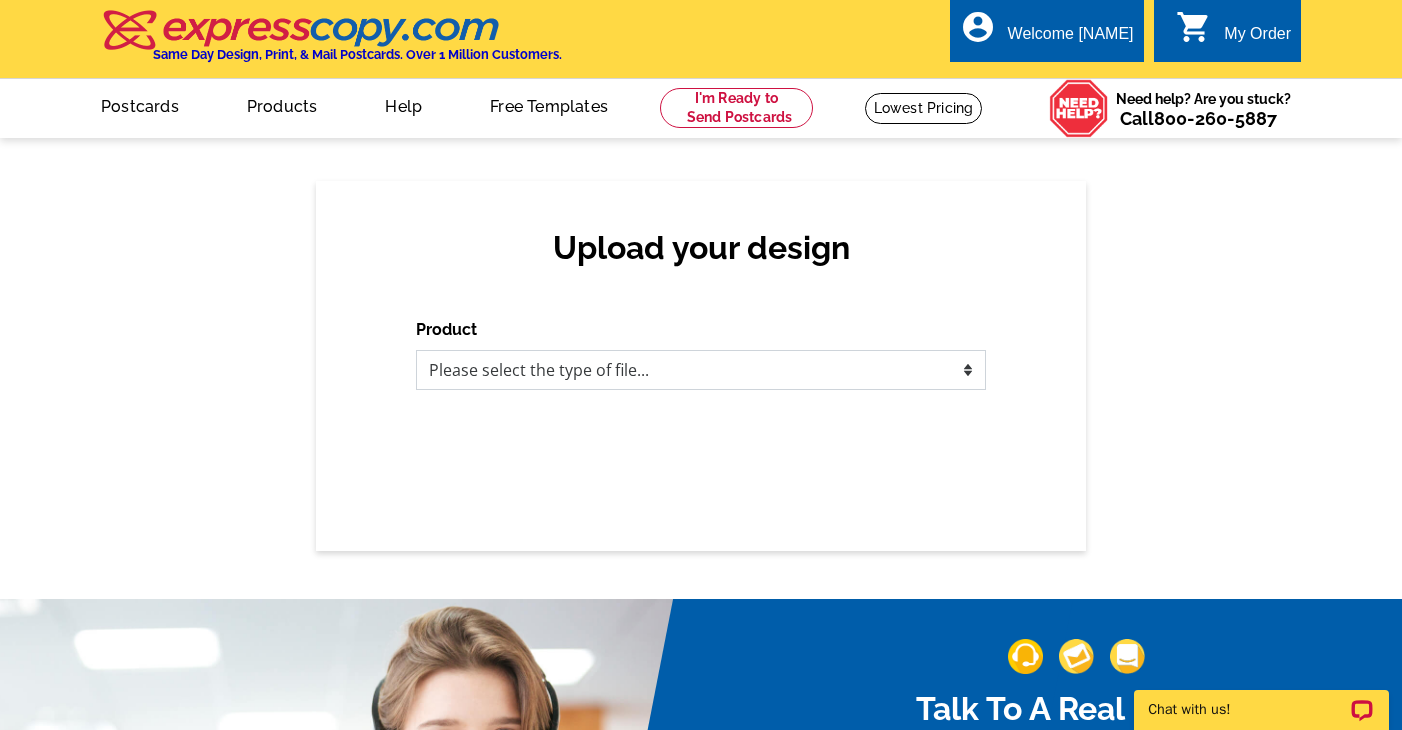 scroll, scrollTop: 0, scrollLeft: 0, axis: both 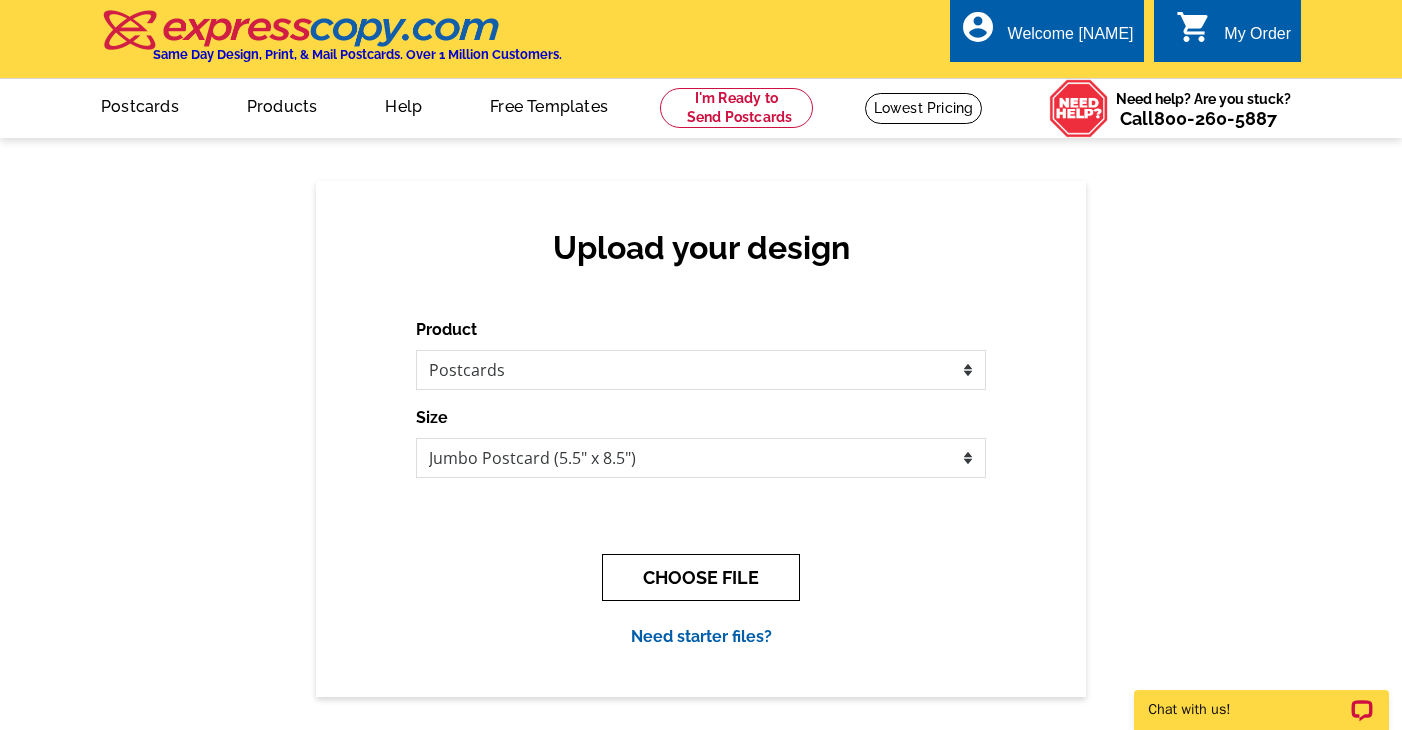 click on "CHOOSE FILE" at bounding box center [701, 577] 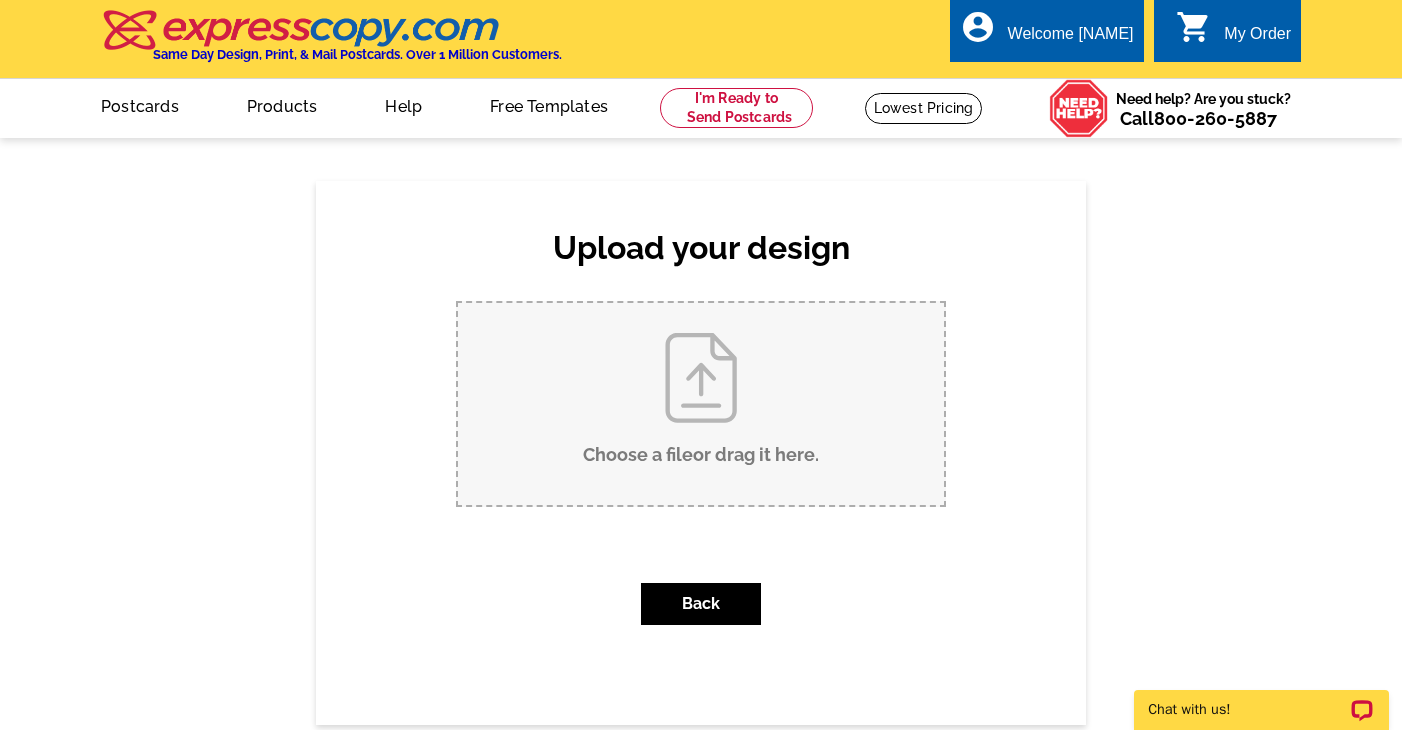 click on "Choose a file  or drag it here ." at bounding box center [701, 404] 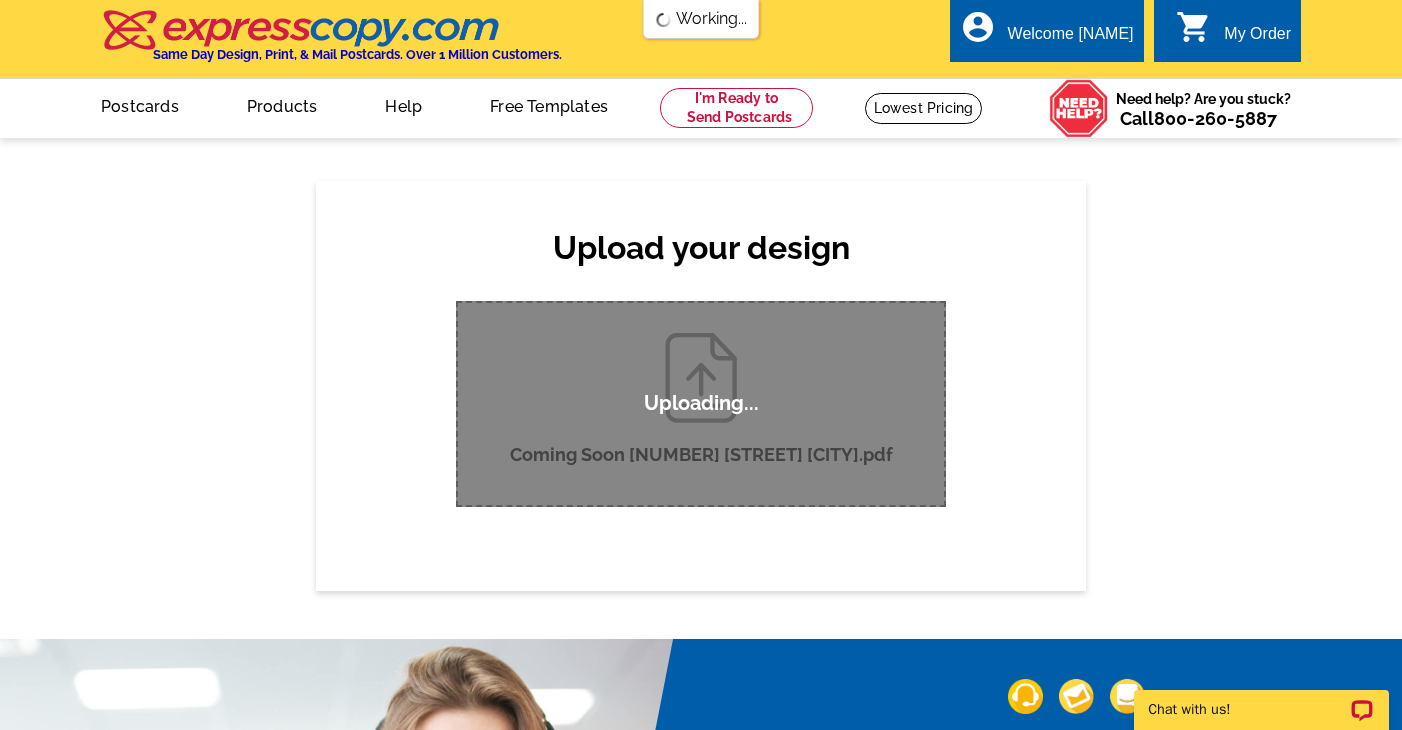 type 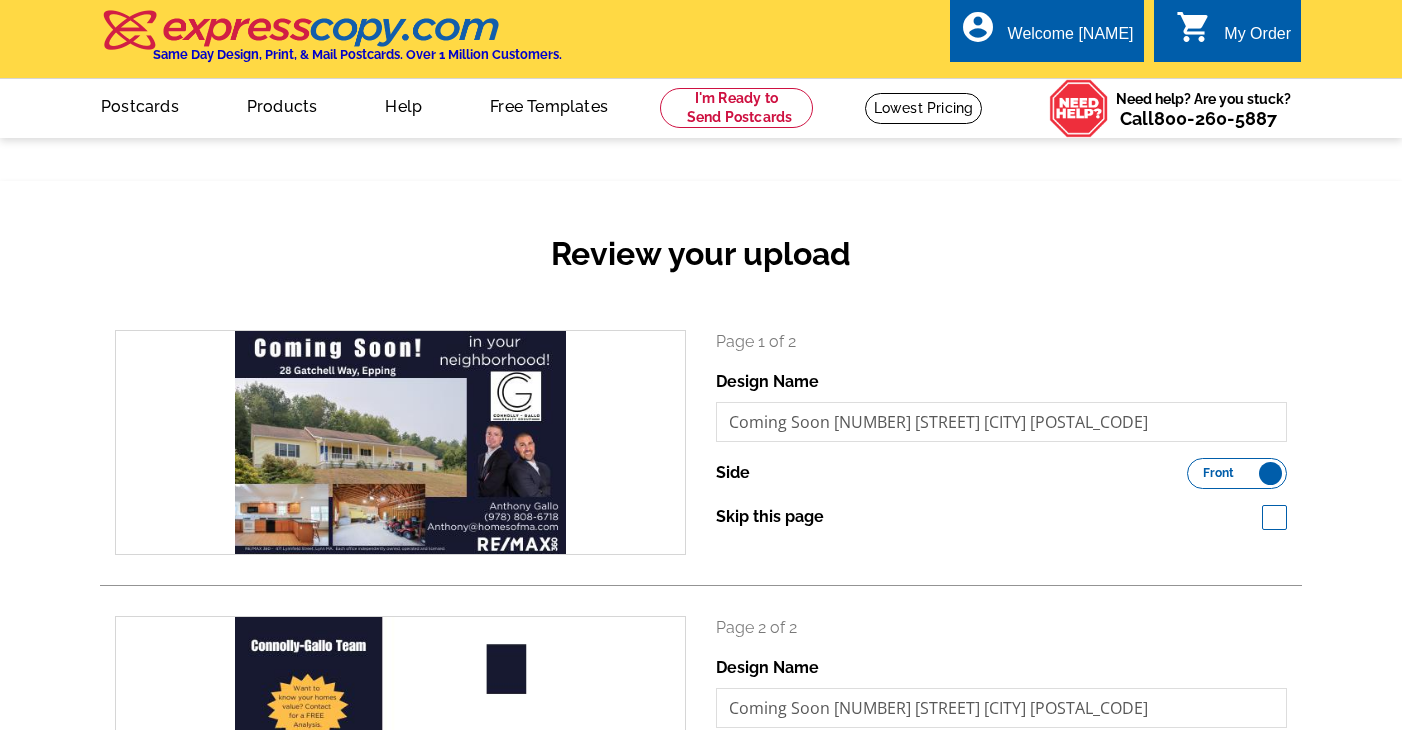scroll, scrollTop: 0, scrollLeft: 0, axis: both 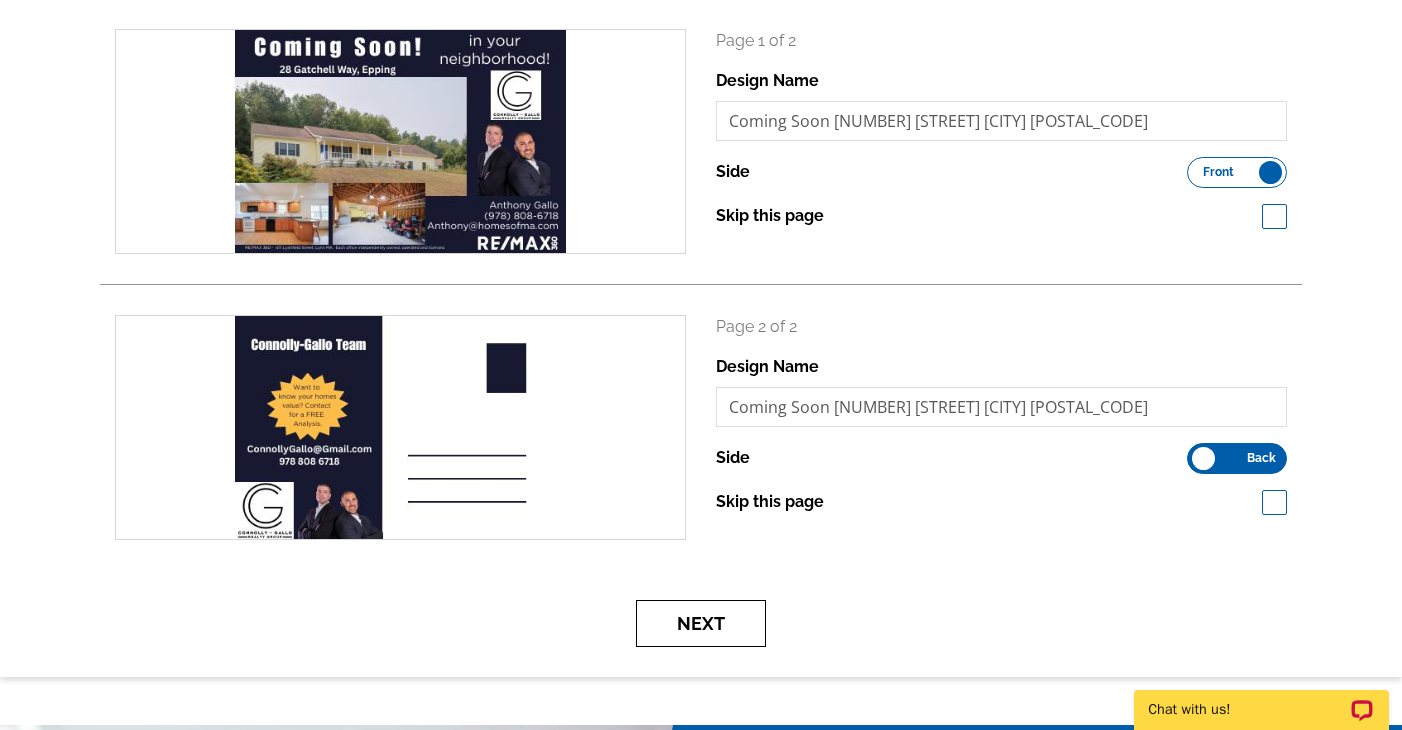 click on "Next" at bounding box center (701, 623) 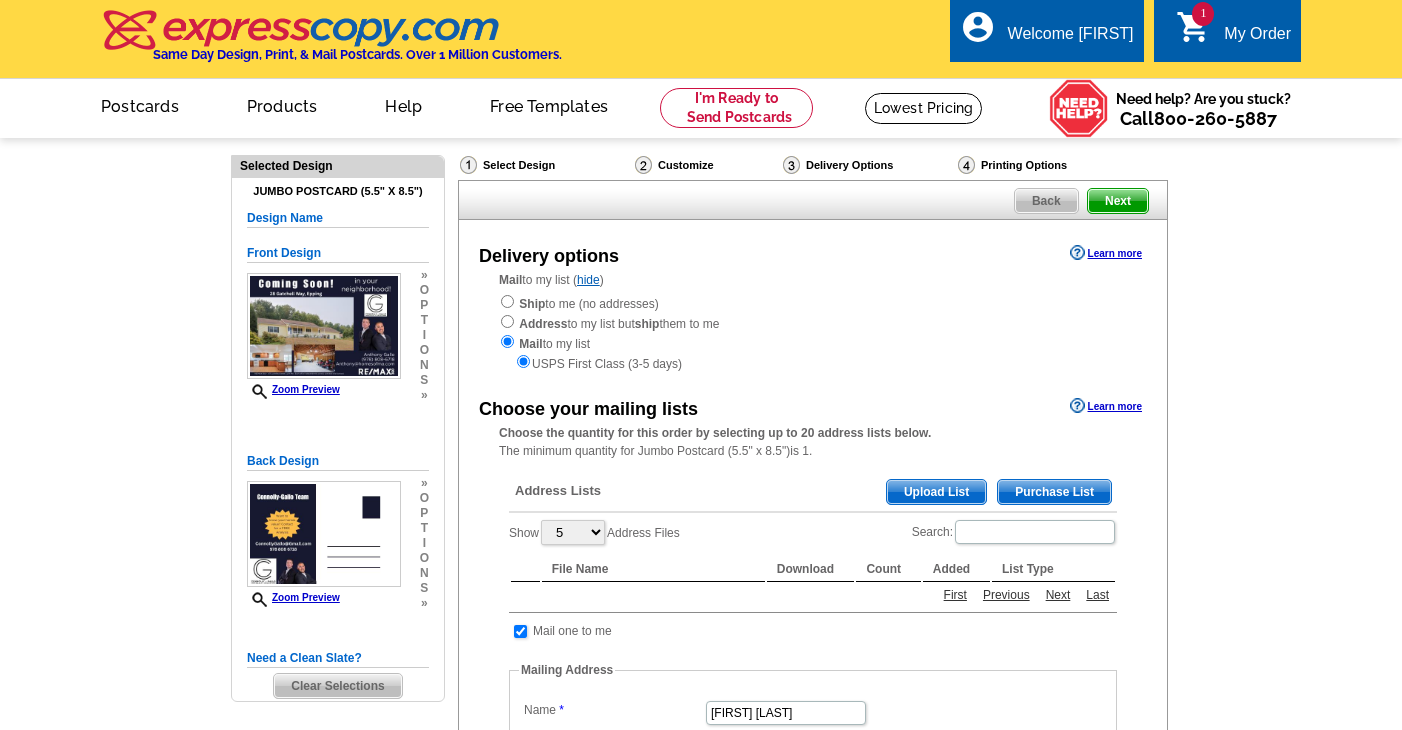 scroll, scrollTop: 0, scrollLeft: 0, axis: both 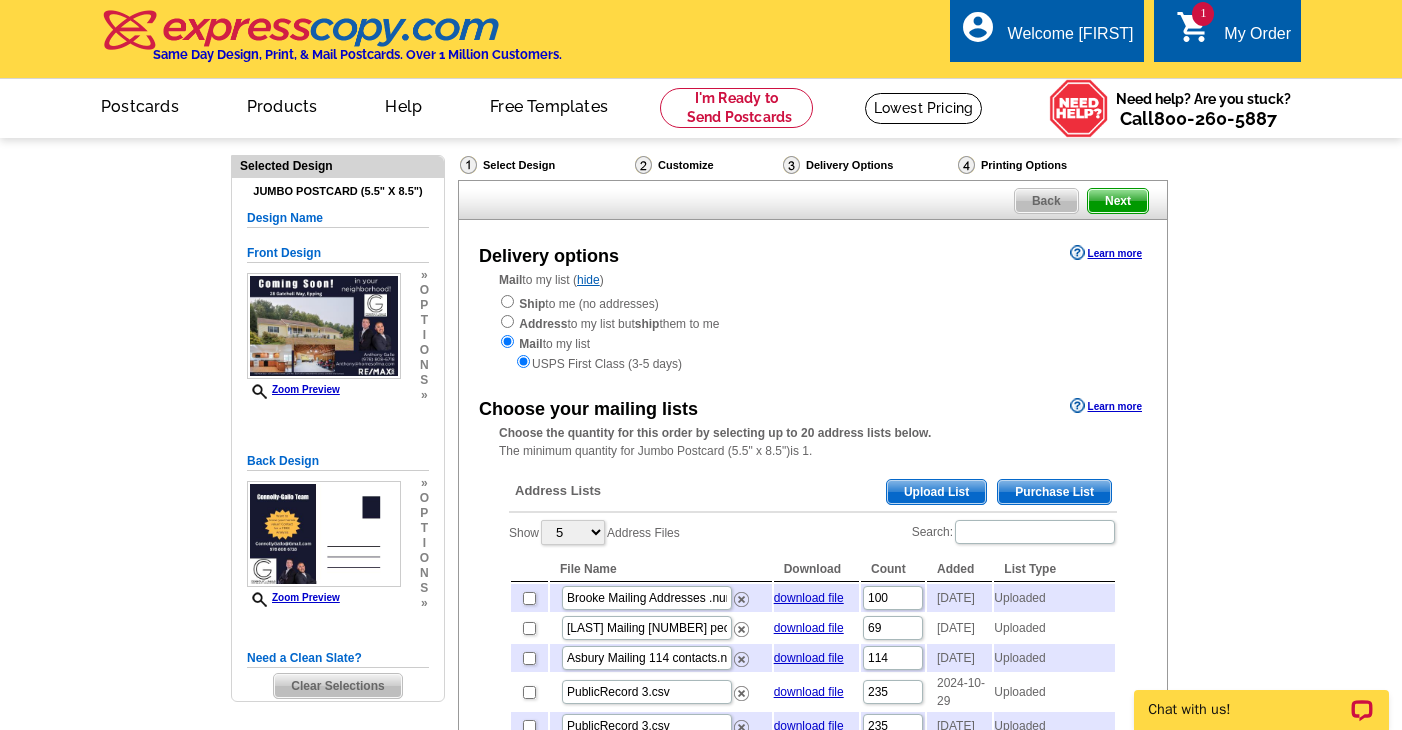 click on "Upload List" at bounding box center [936, 492] 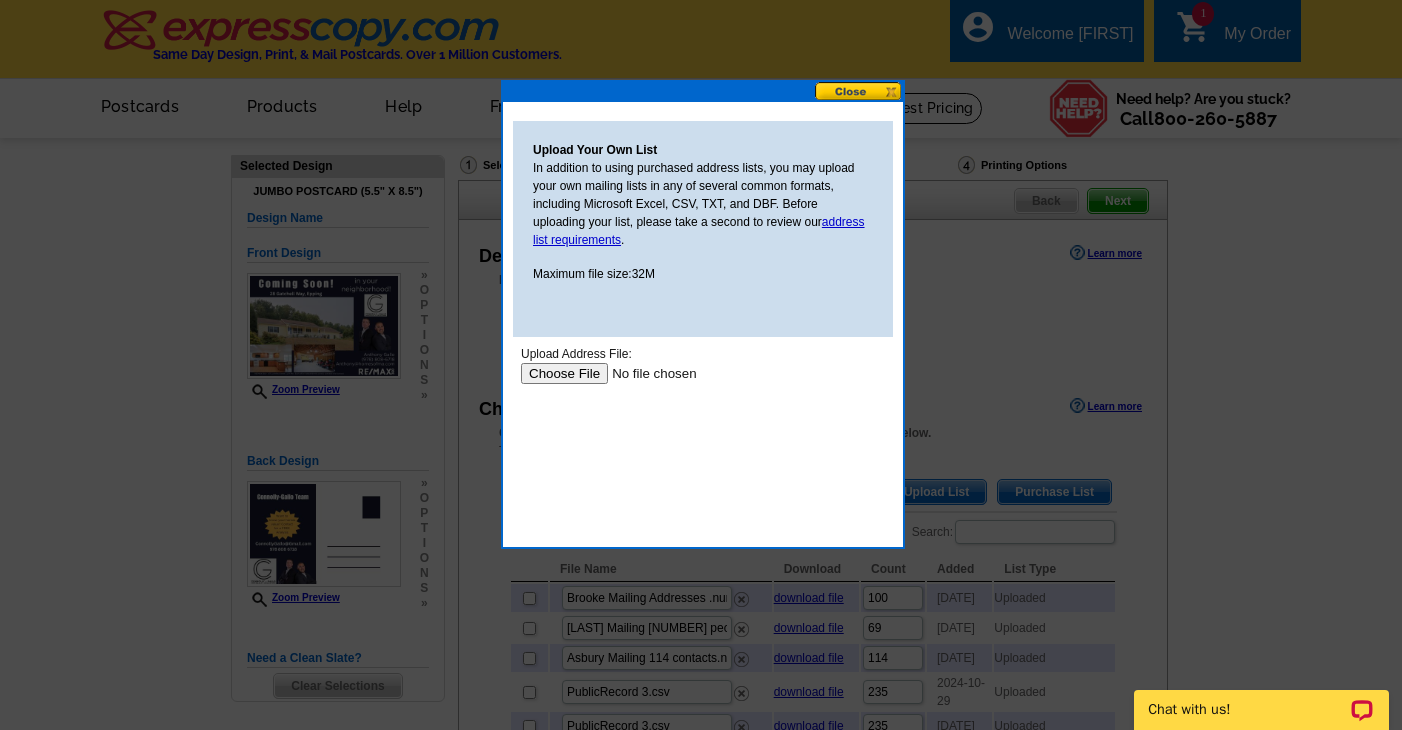 scroll, scrollTop: 0, scrollLeft: 0, axis: both 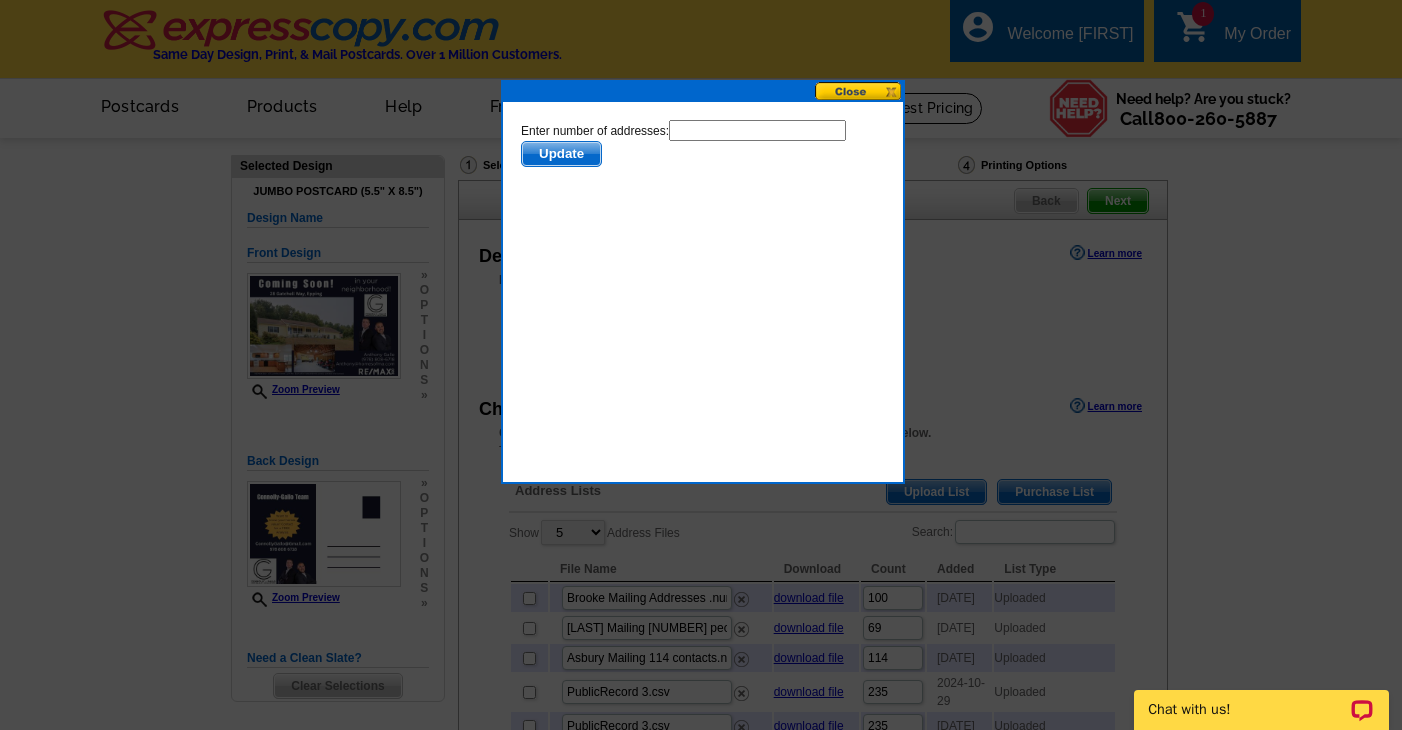 click at bounding box center (757, 130) 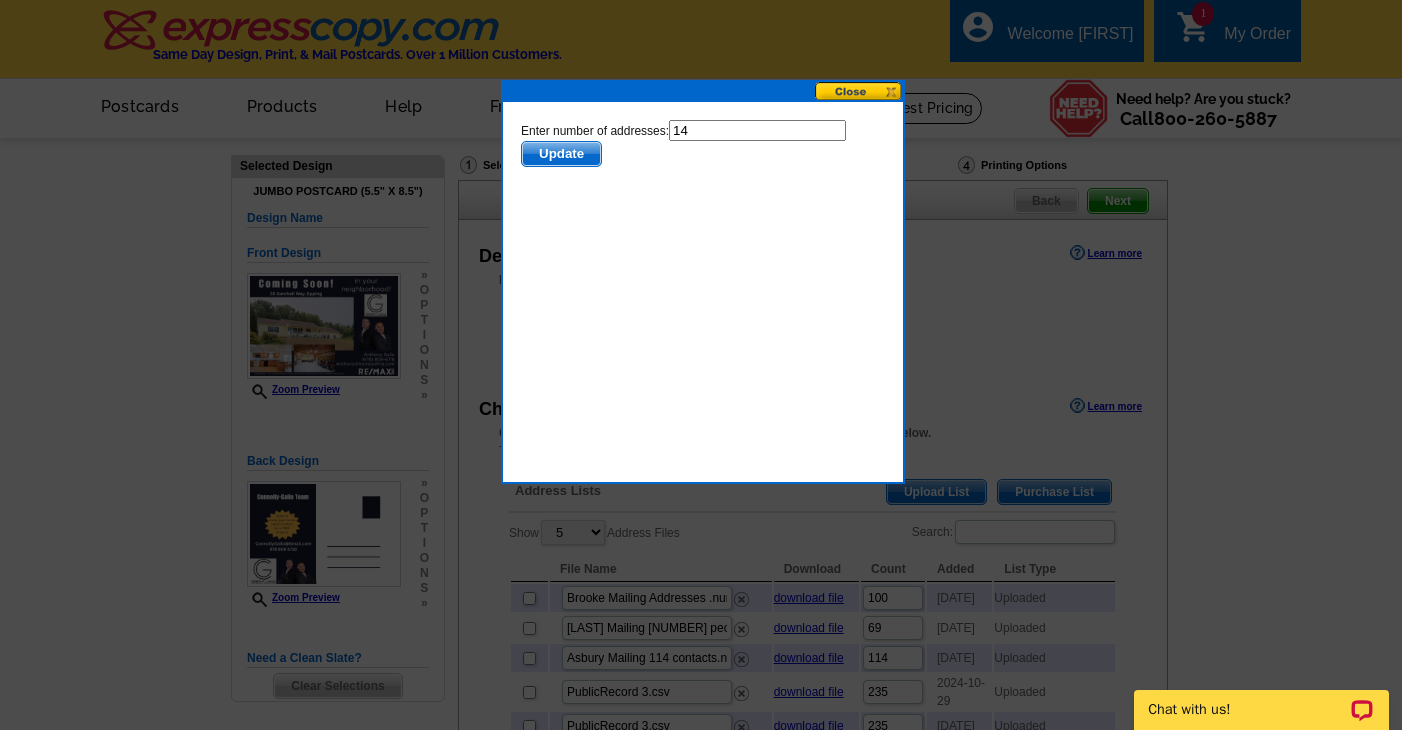 type on "14" 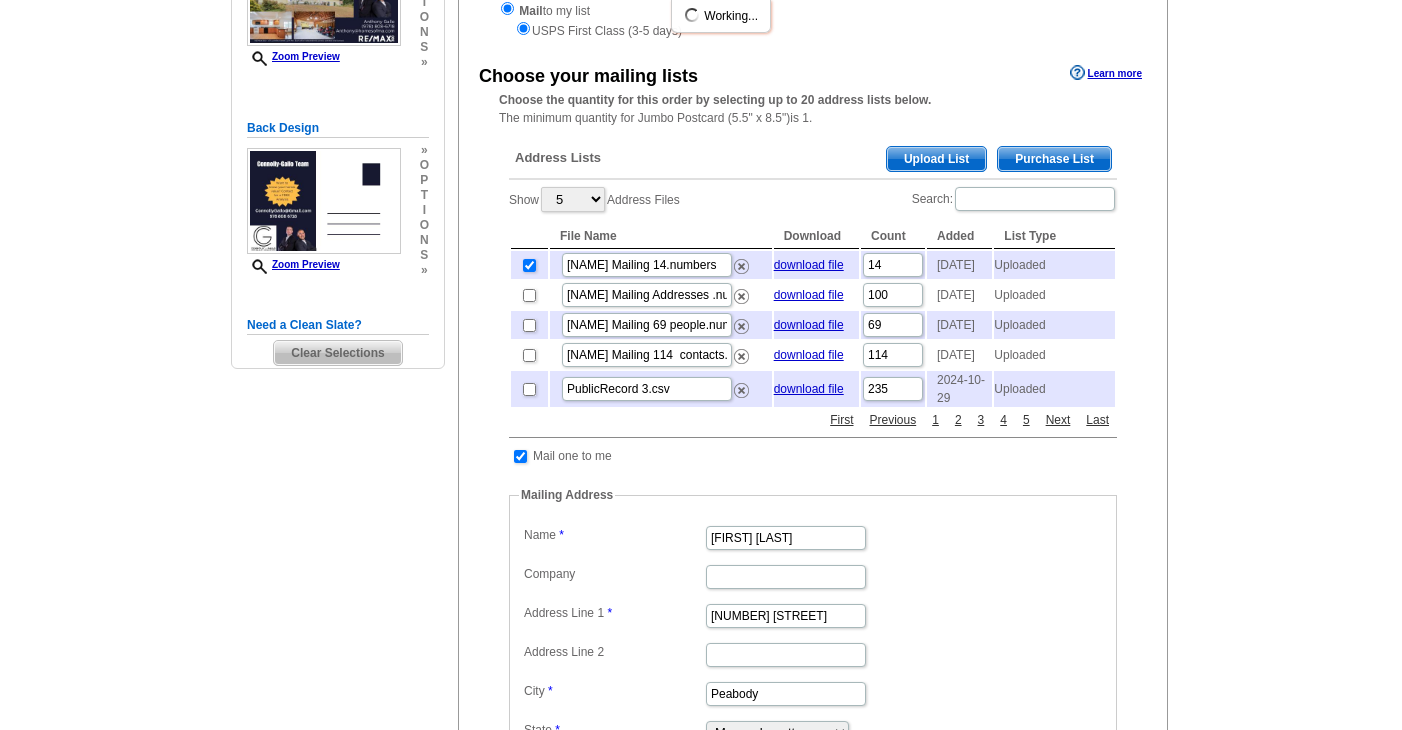 scroll, scrollTop: 340, scrollLeft: 0, axis: vertical 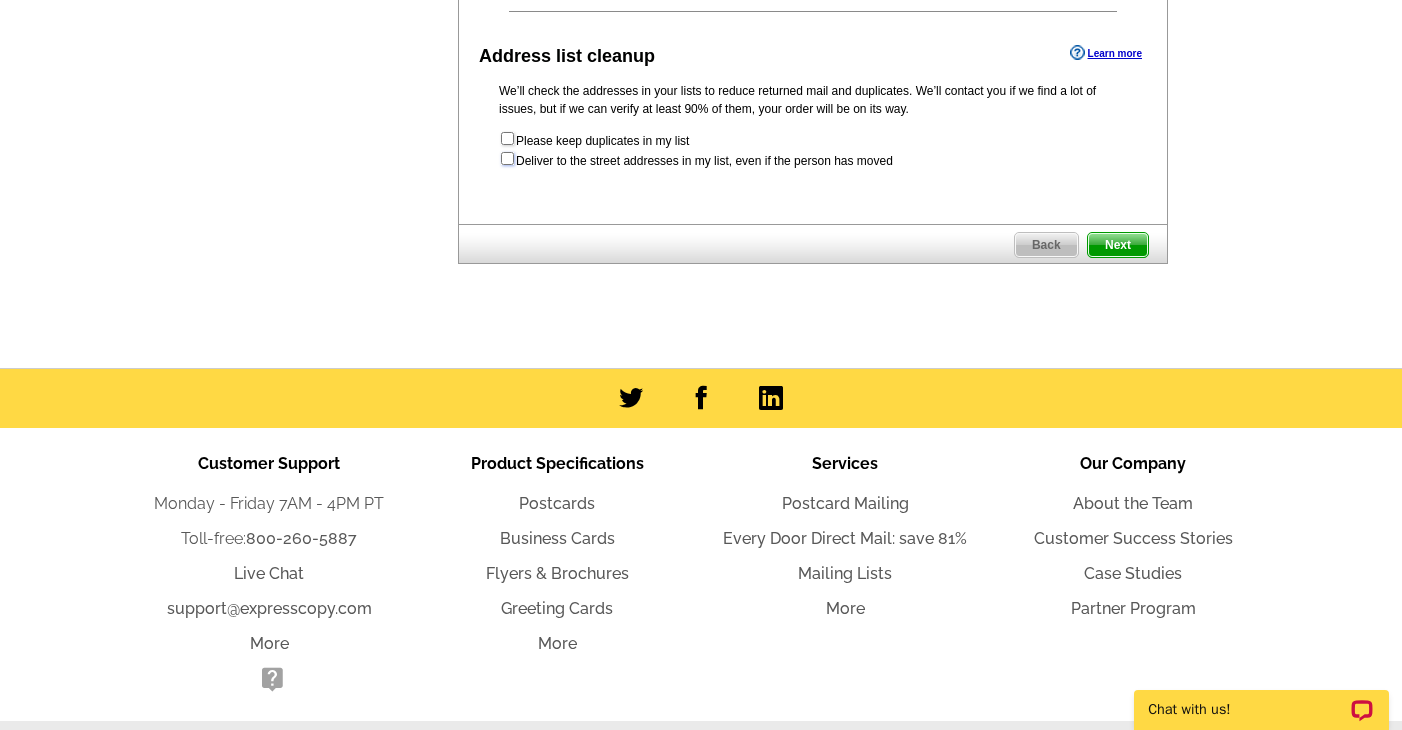 click at bounding box center [507, 158] 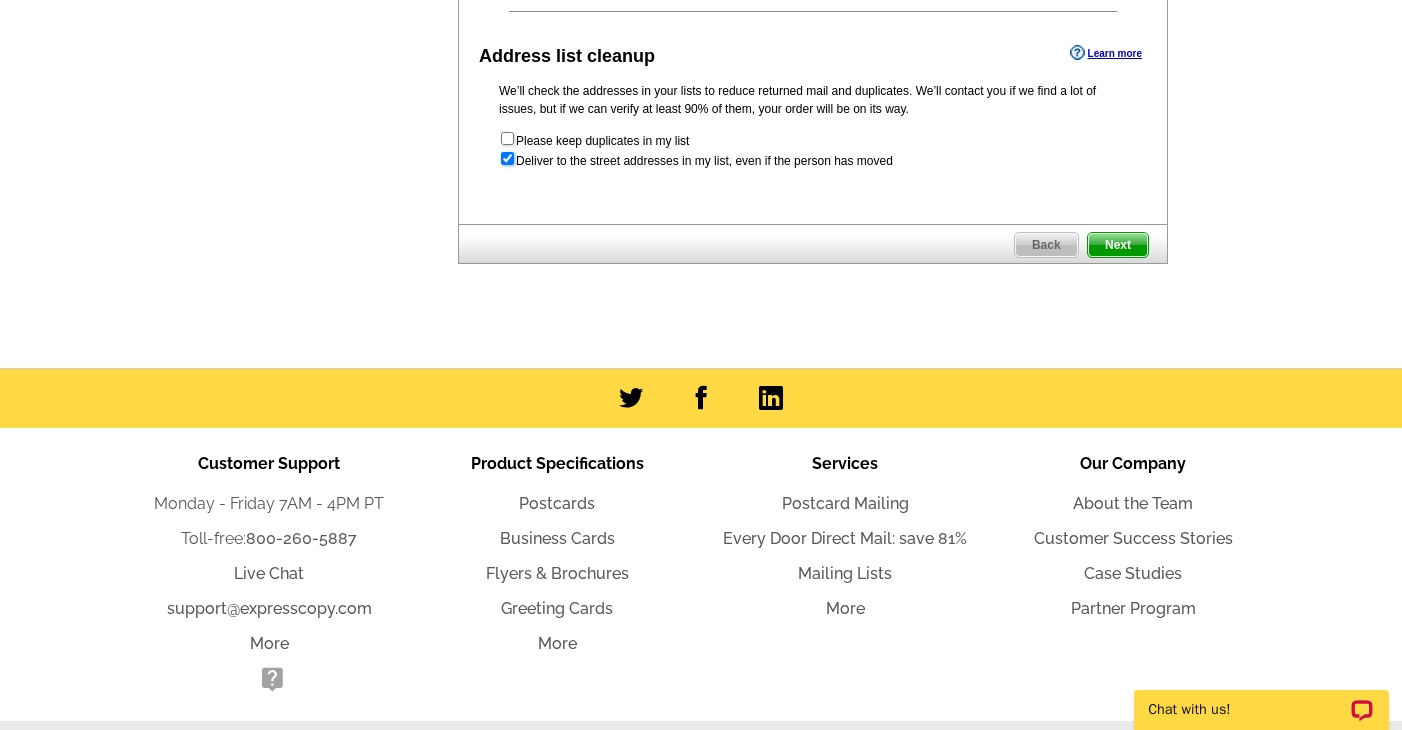 radio on "true" 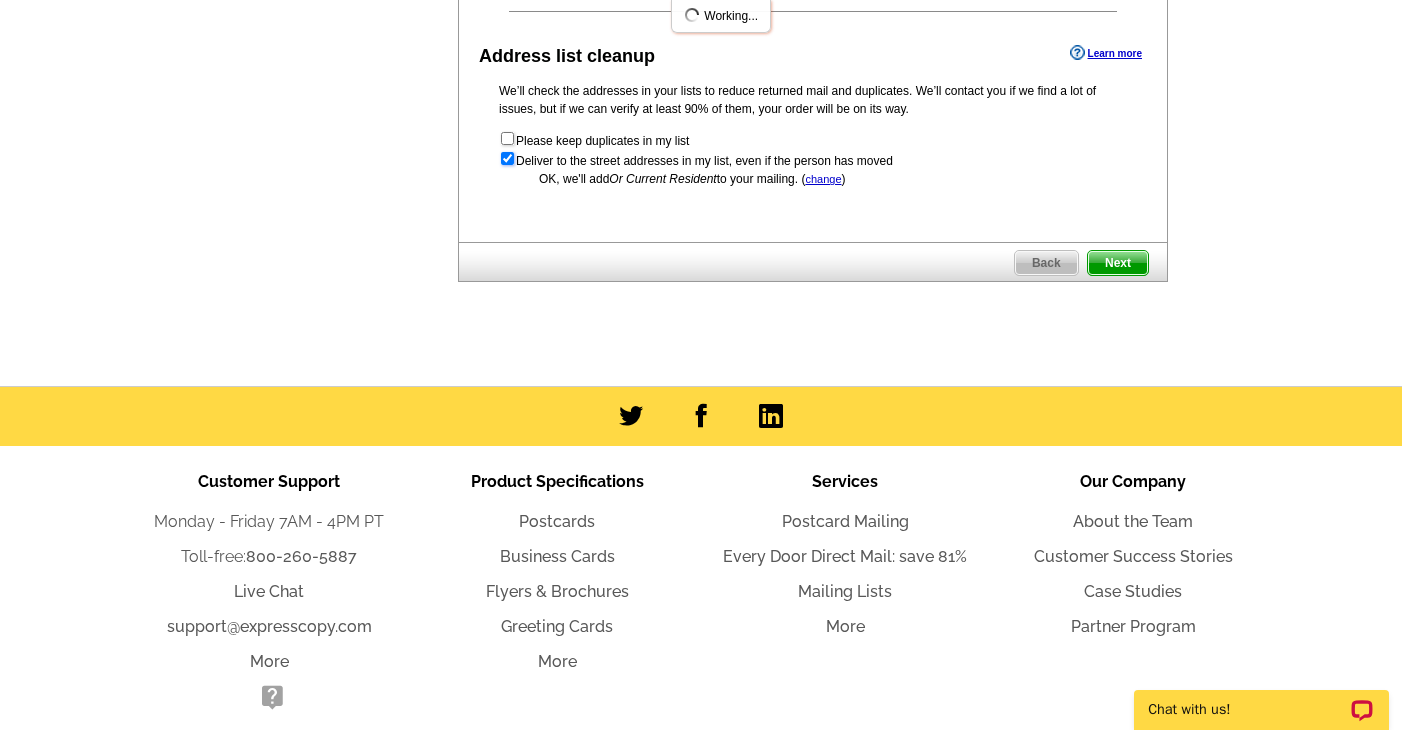 scroll, scrollTop: 0, scrollLeft: 0, axis: both 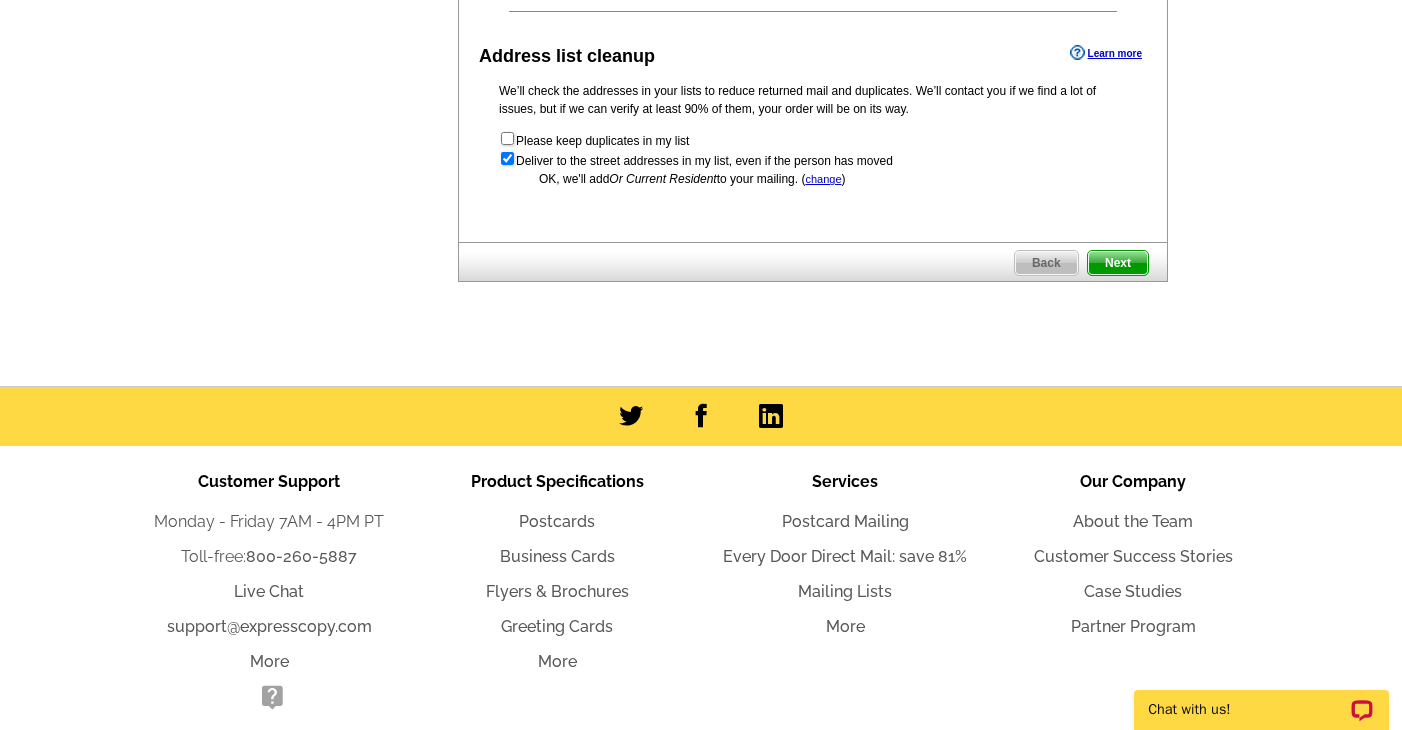 click on "Next" at bounding box center (1118, 263) 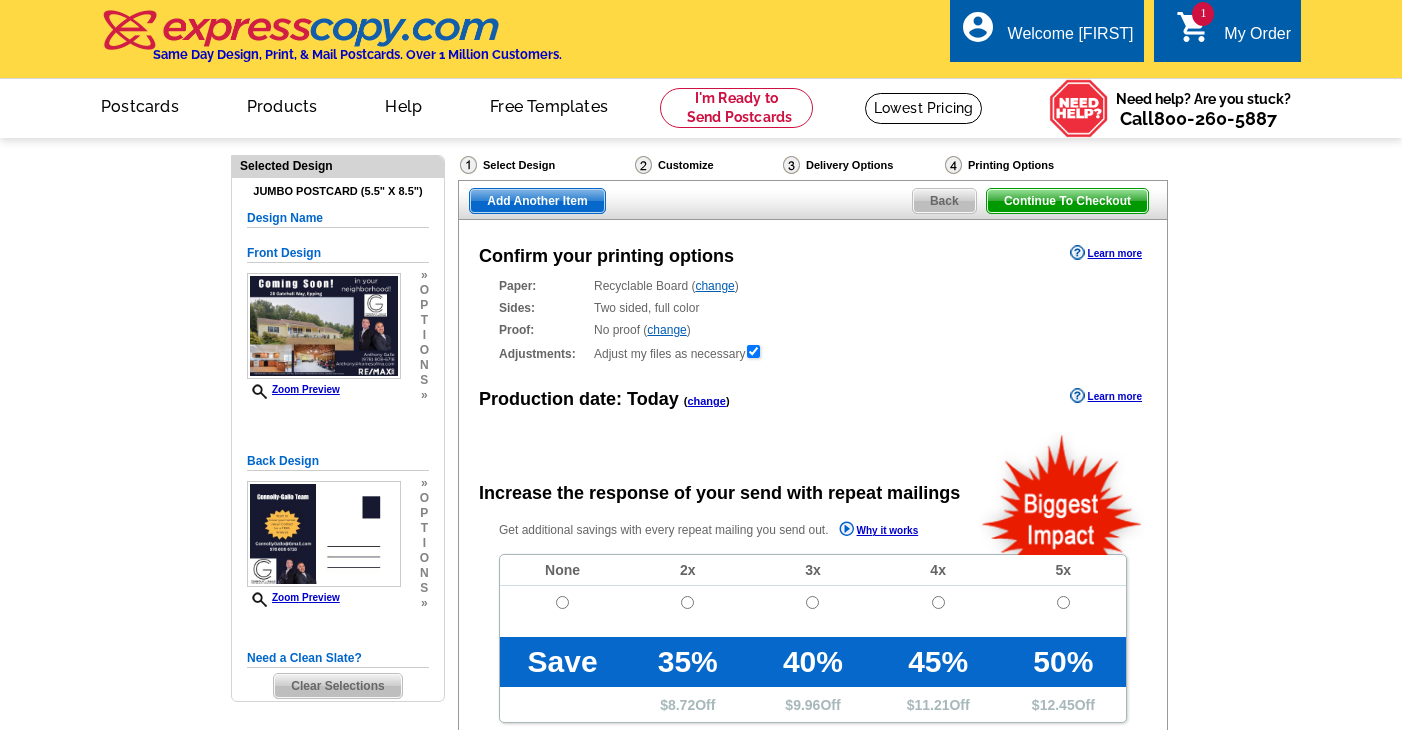 scroll, scrollTop: 0, scrollLeft: 0, axis: both 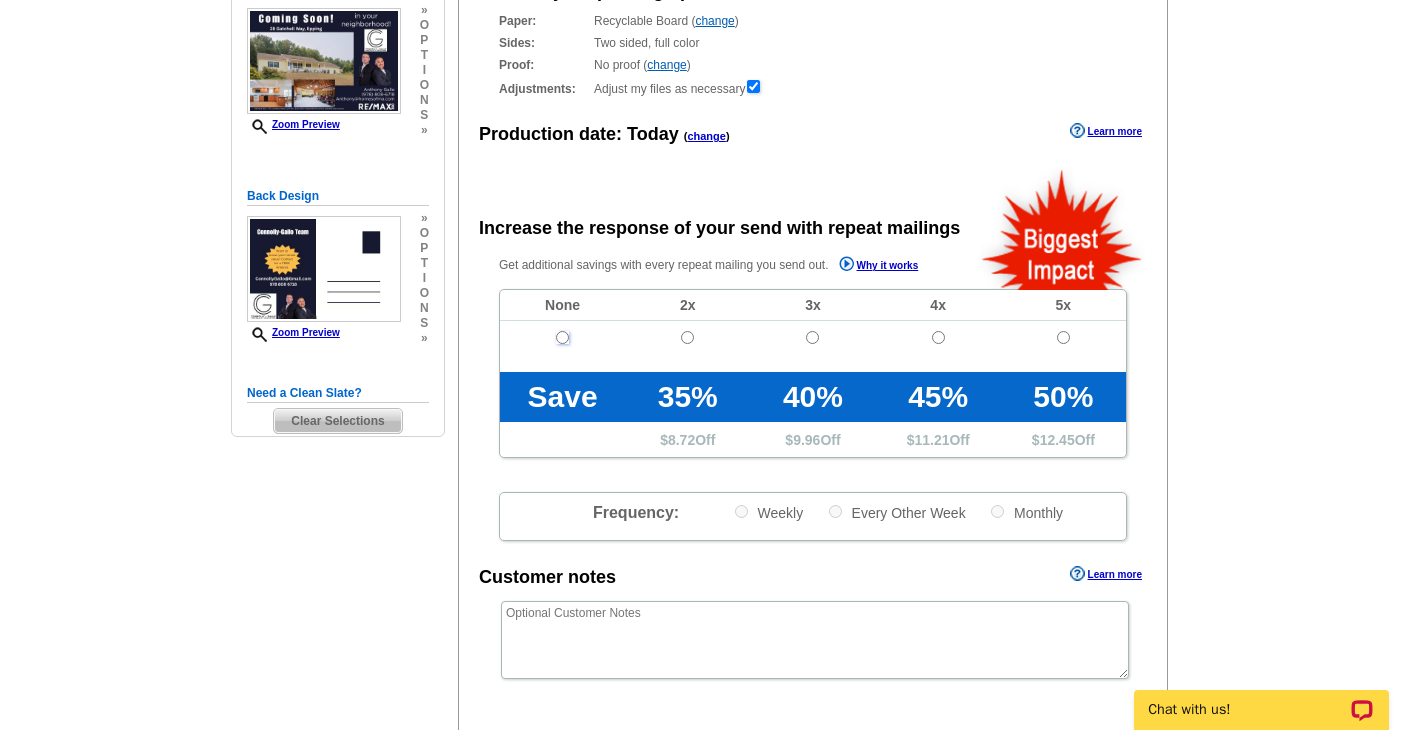 click at bounding box center (562, 337) 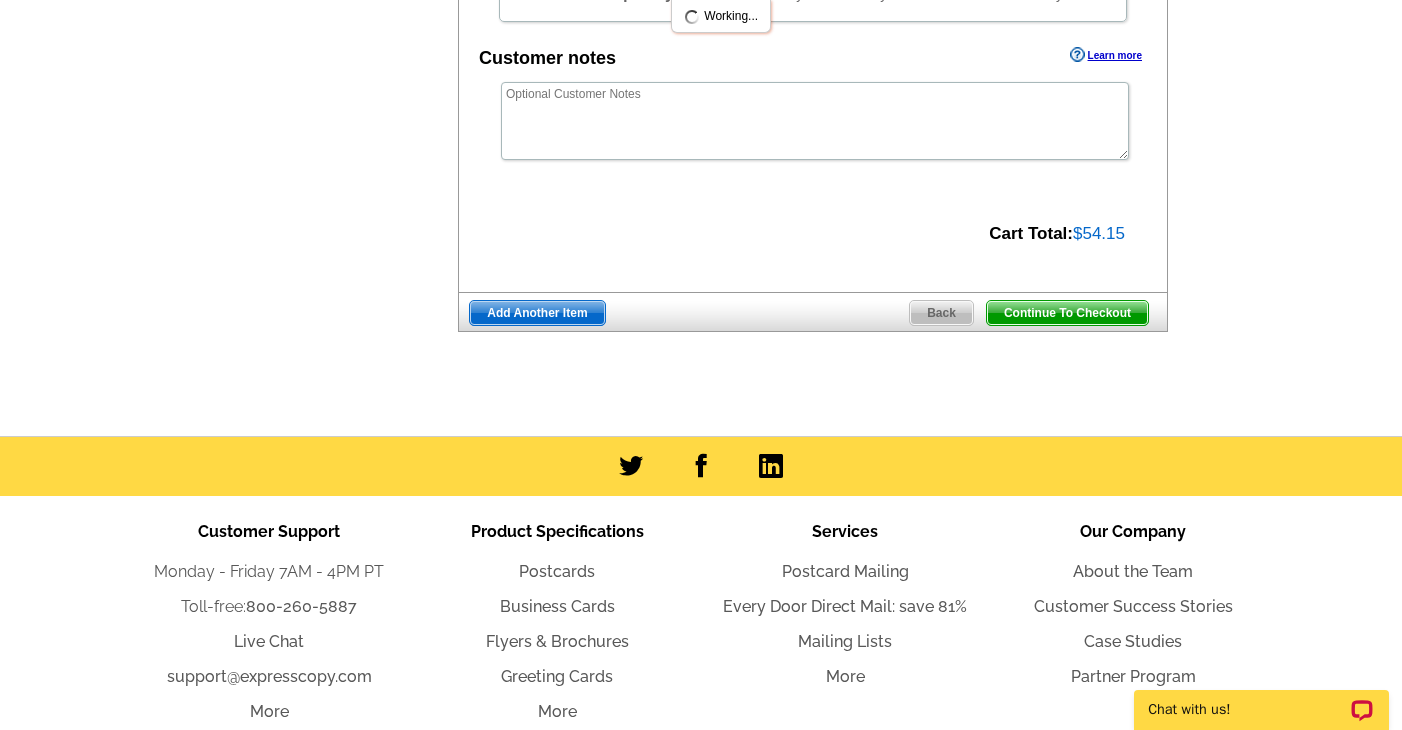 scroll, scrollTop: 783, scrollLeft: 0, axis: vertical 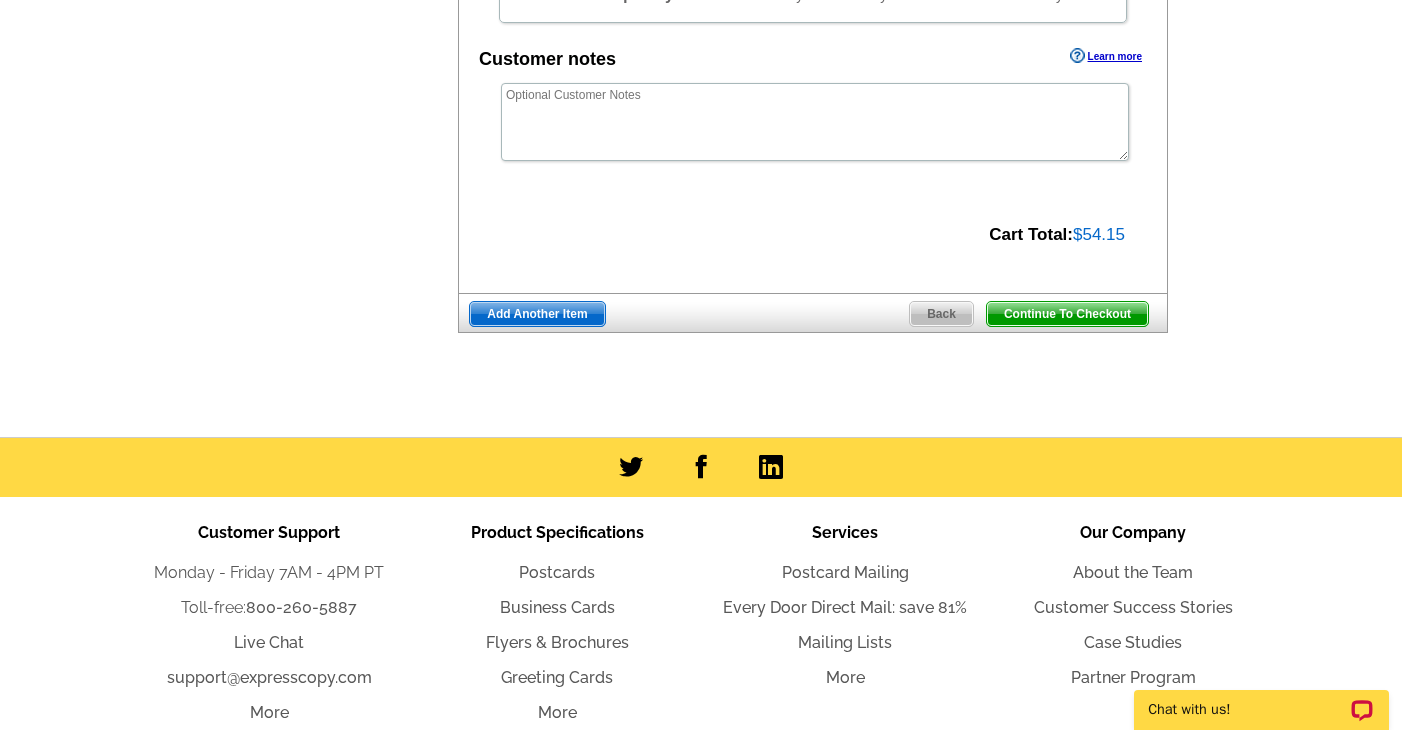 click on "Continue To Checkout" at bounding box center [1067, 314] 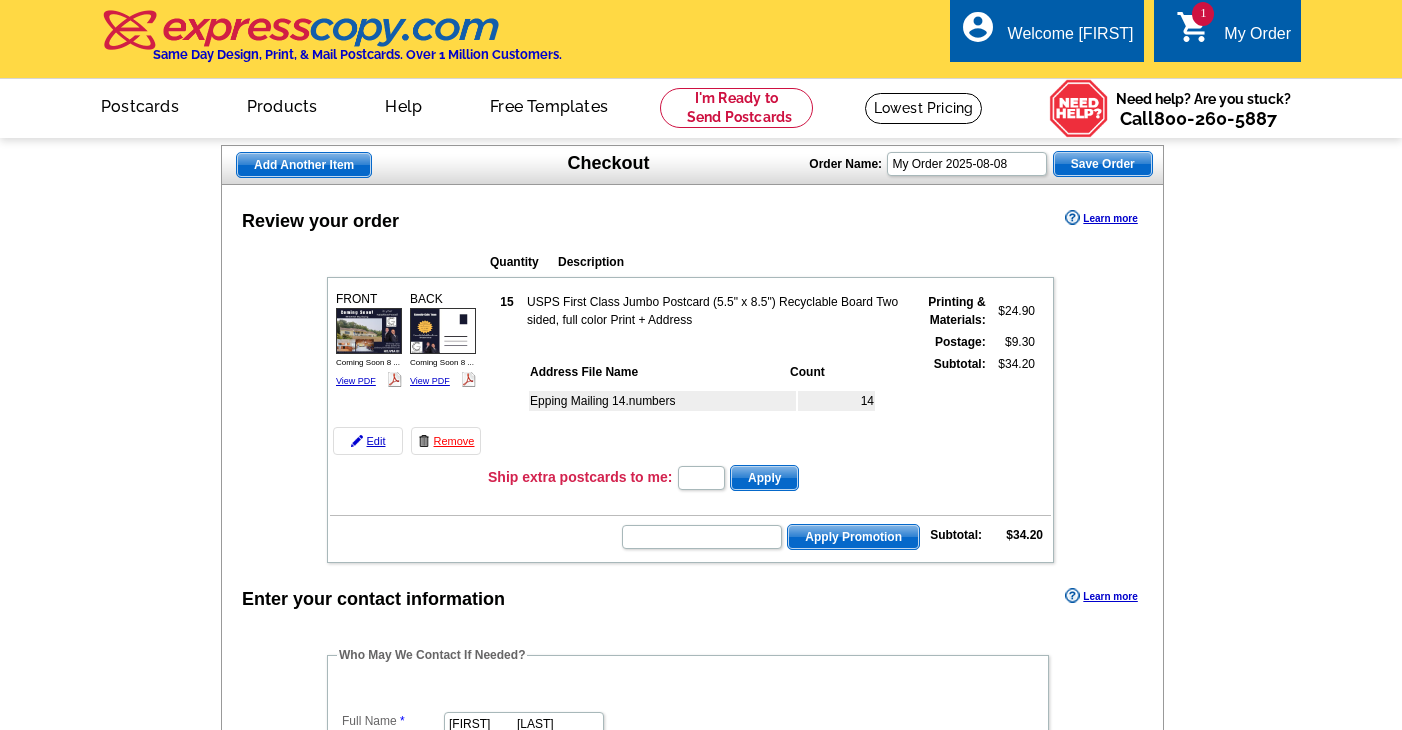 scroll, scrollTop: 0, scrollLeft: 0, axis: both 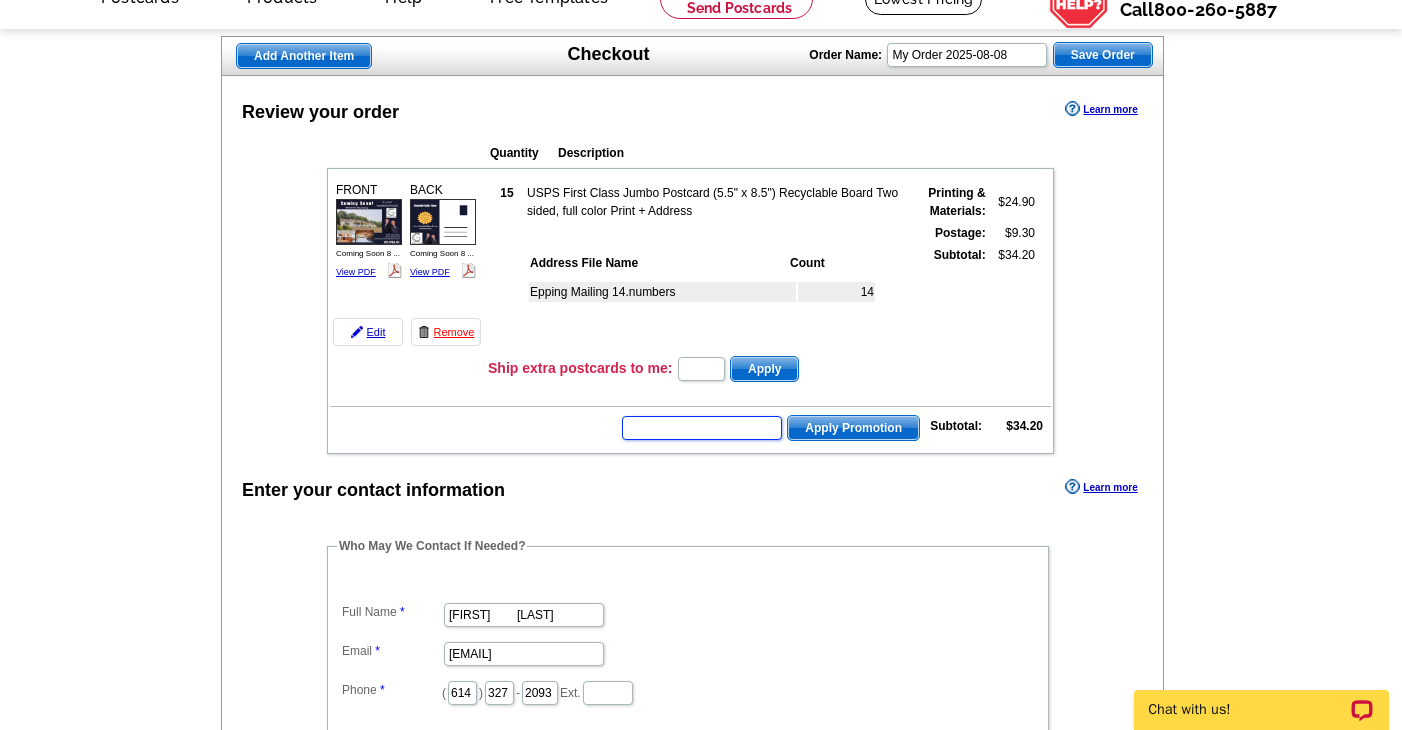 click at bounding box center [702, 428] 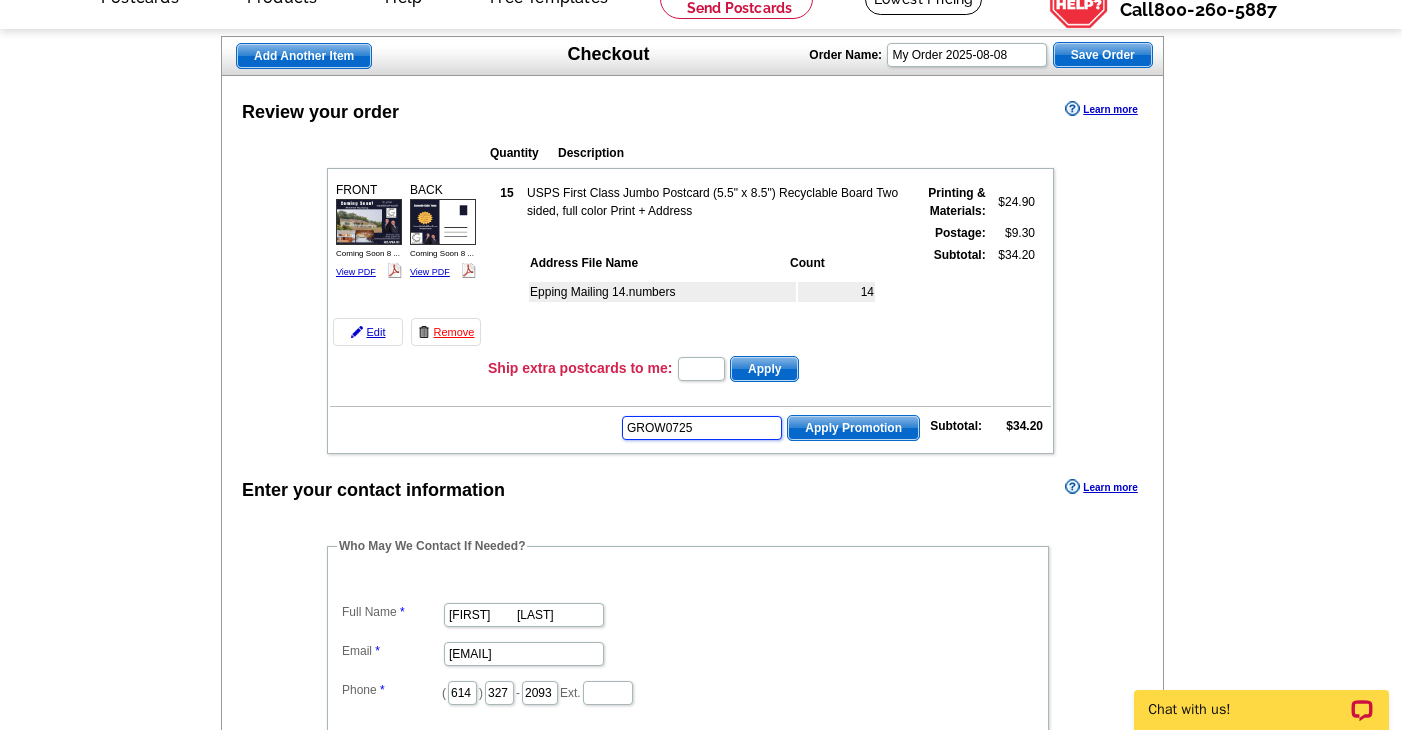 type on "GROW0725" 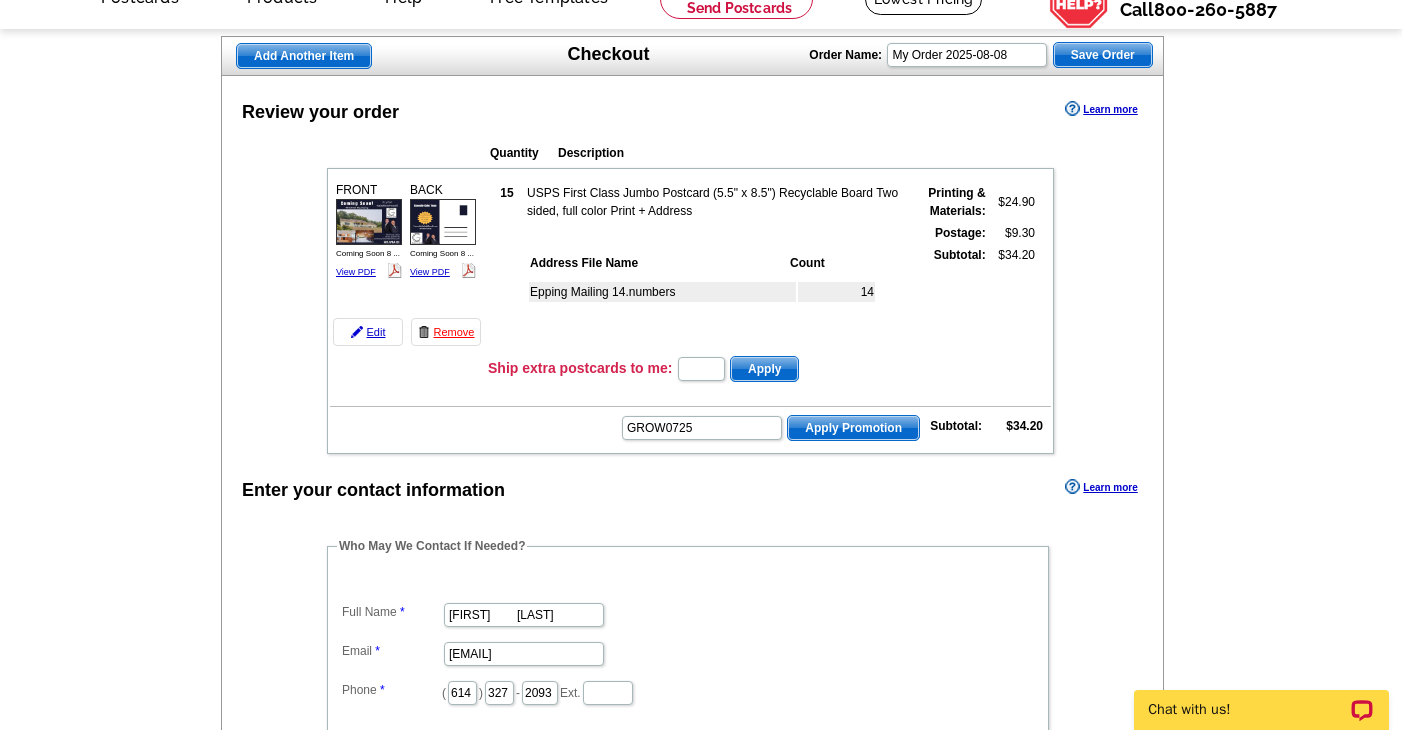click on "Apply Promotion" at bounding box center (853, 428) 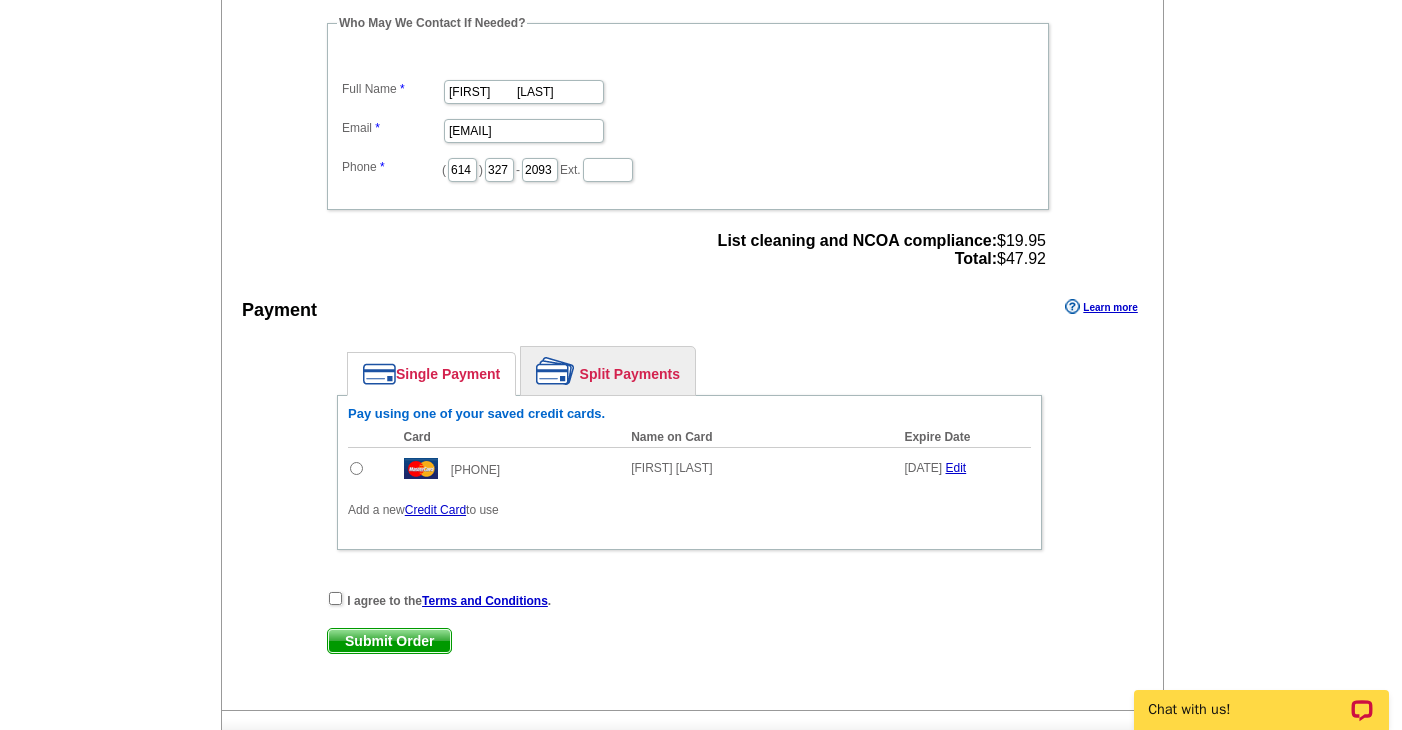 scroll, scrollTop: 708, scrollLeft: 0, axis: vertical 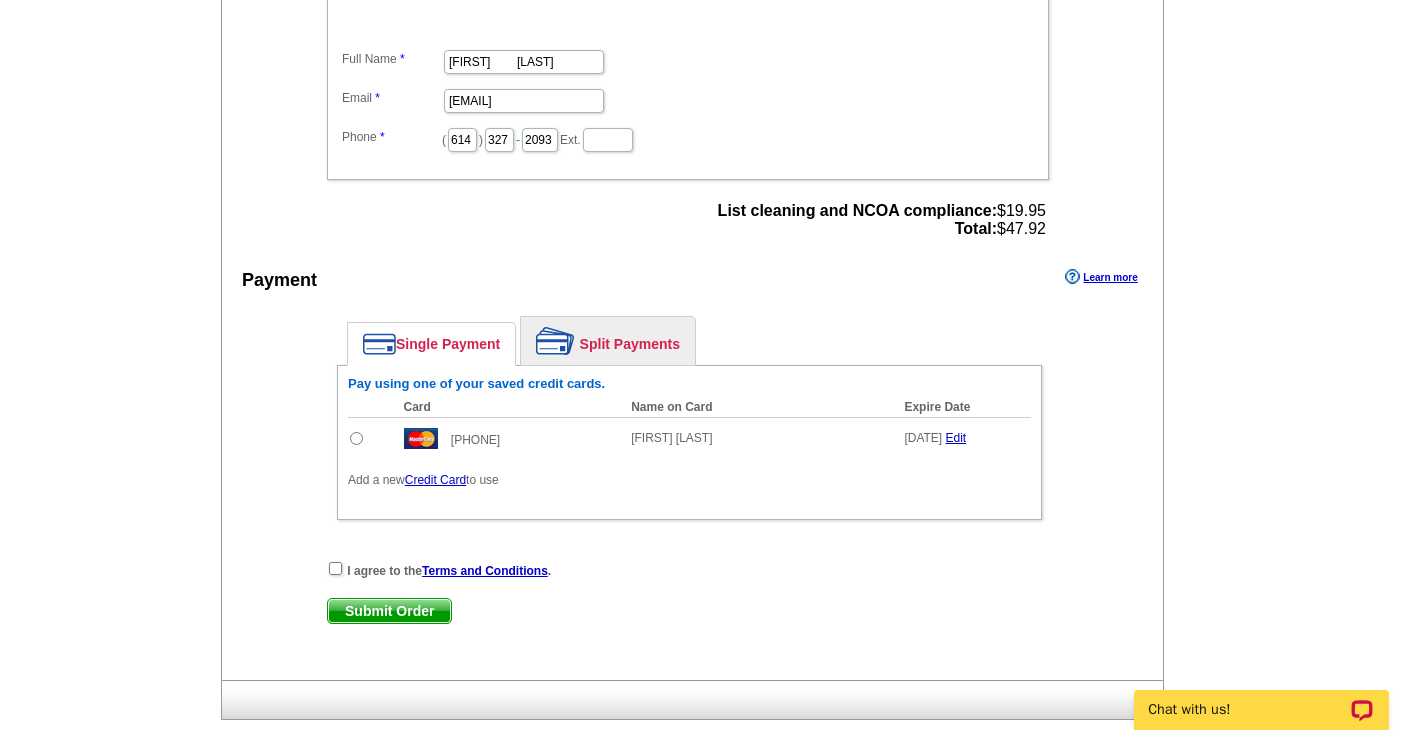 click at bounding box center [356, 438] 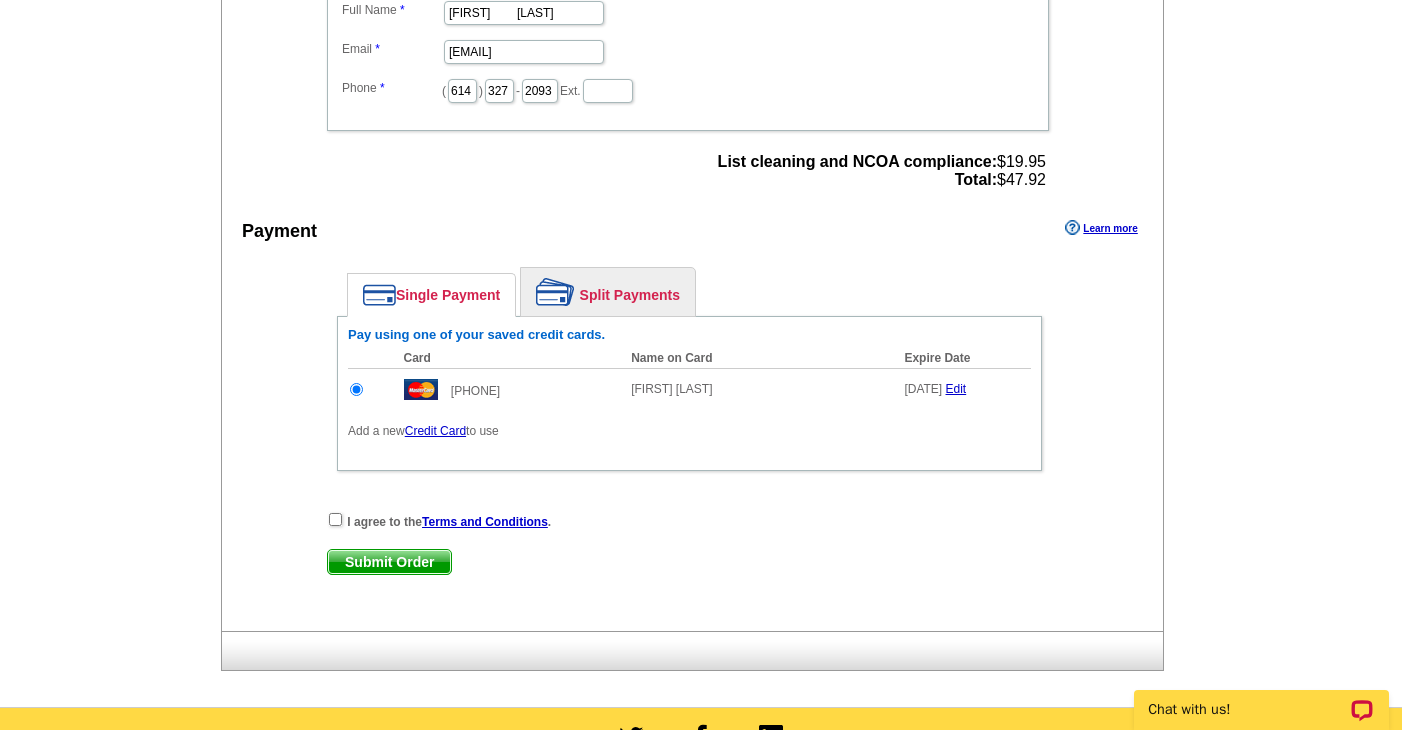 scroll, scrollTop: 759, scrollLeft: 0, axis: vertical 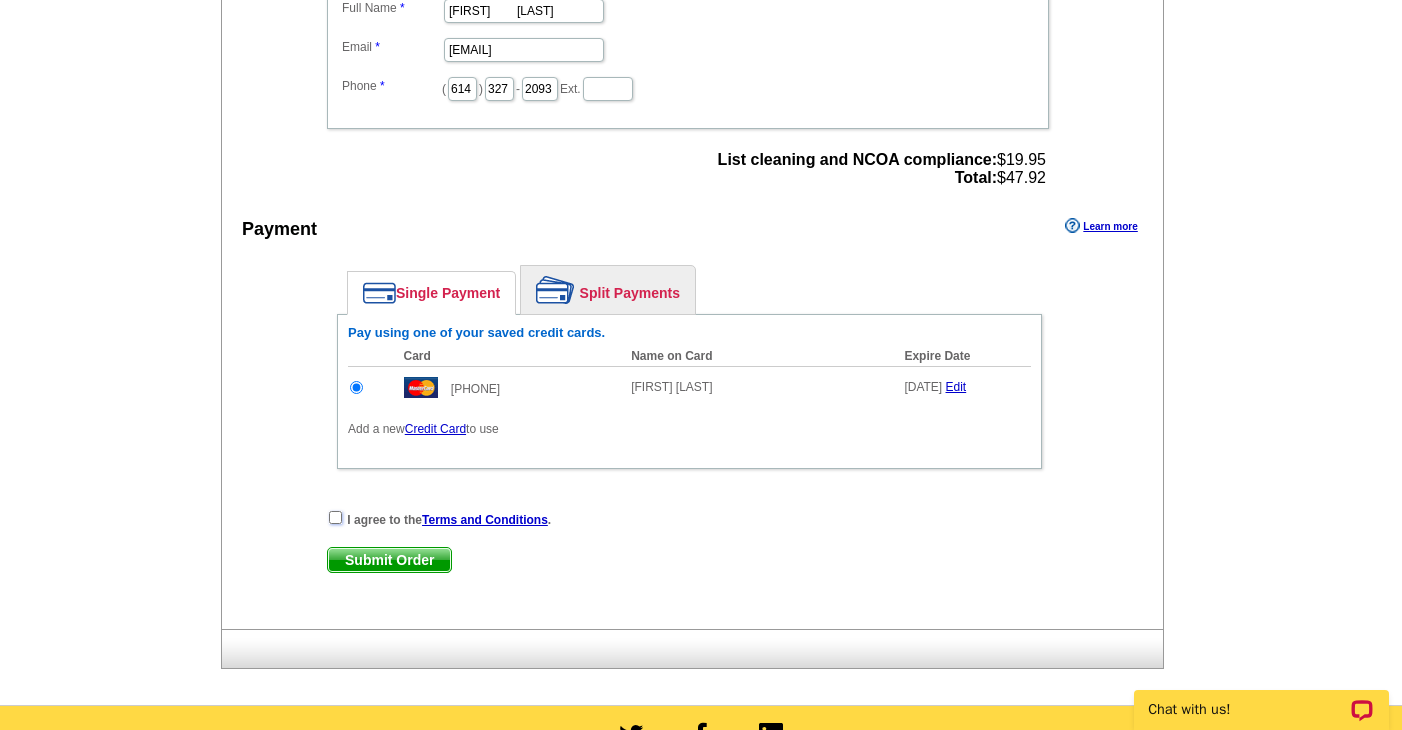 click at bounding box center (335, 517) 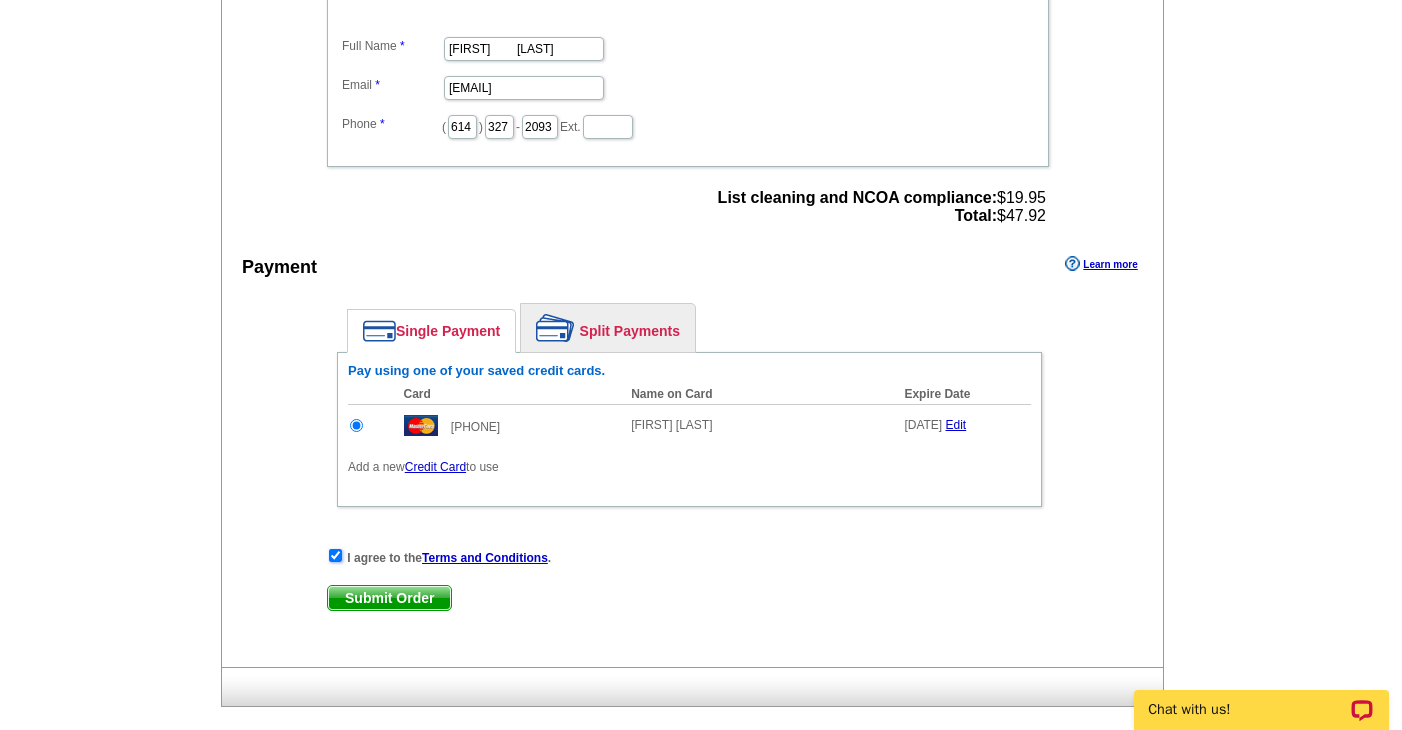 scroll, scrollTop: 745, scrollLeft: 0, axis: vertical 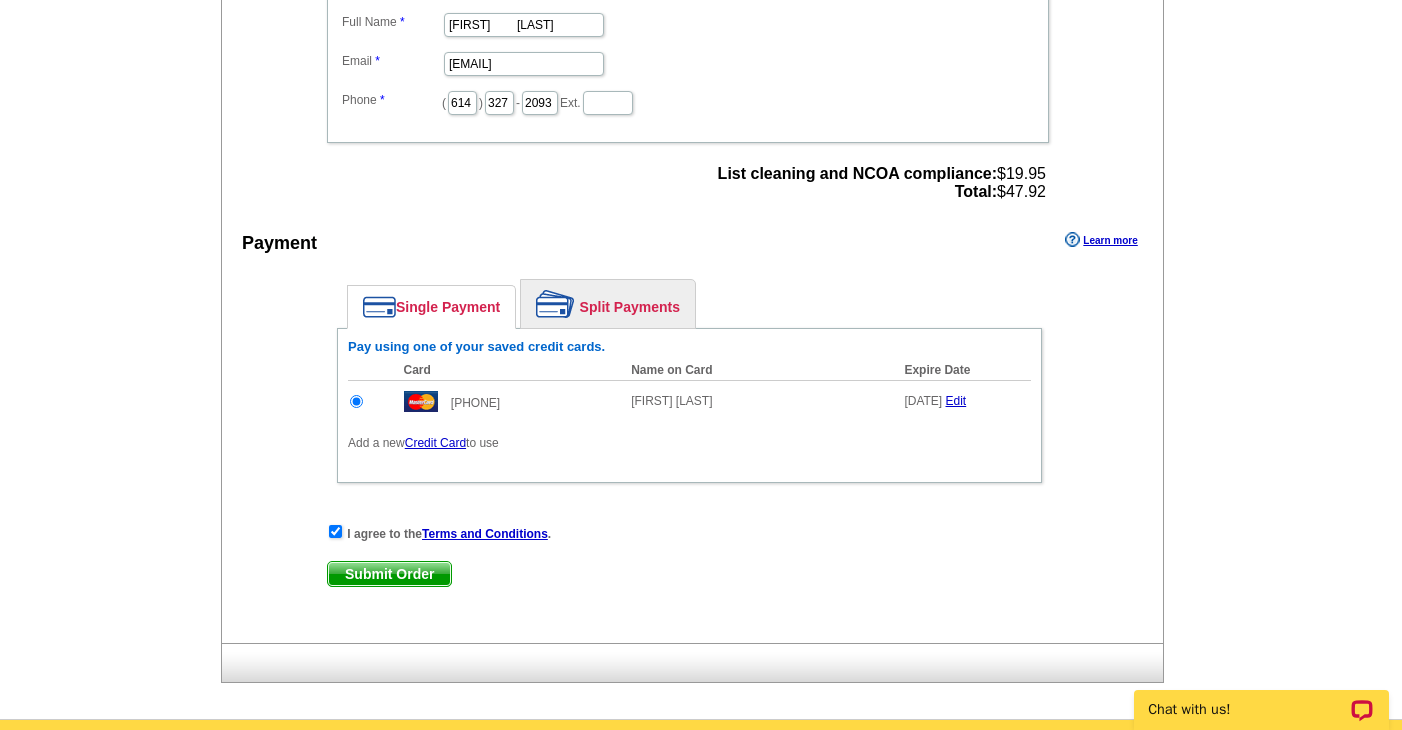click on "Submit Order" at bounding box center [389, 574] 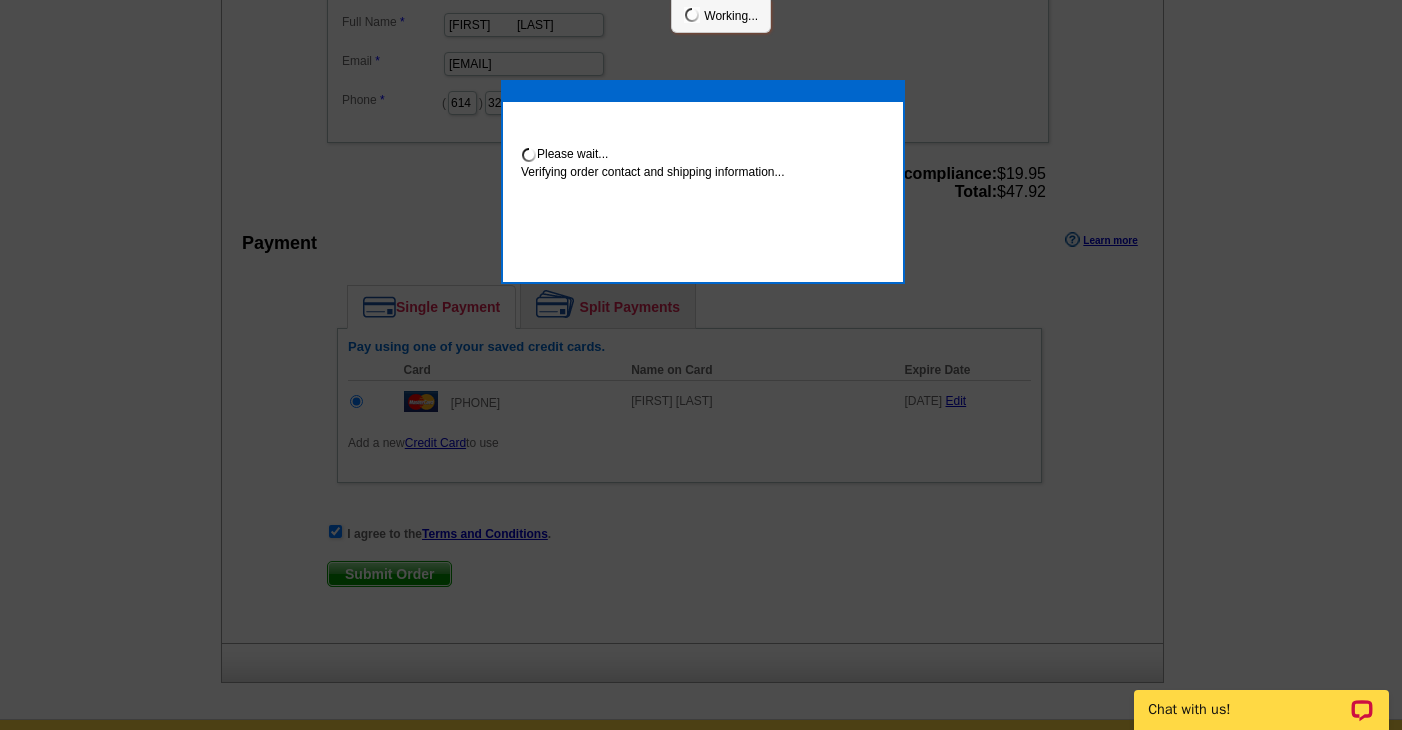 scroll, scrollTop: 737, scrollLeft: 0, axis: vertical 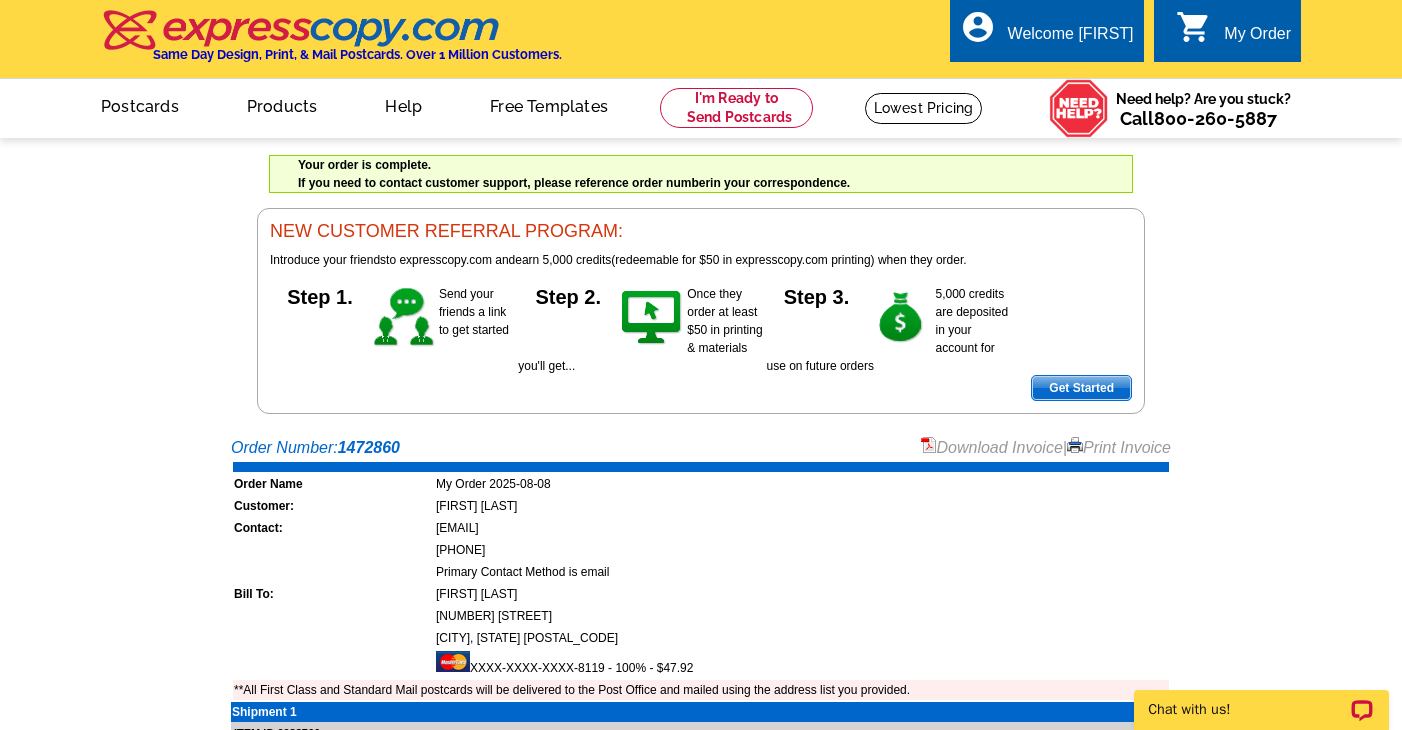 click on "Download Invoice" at bounding box center [992, 447] 